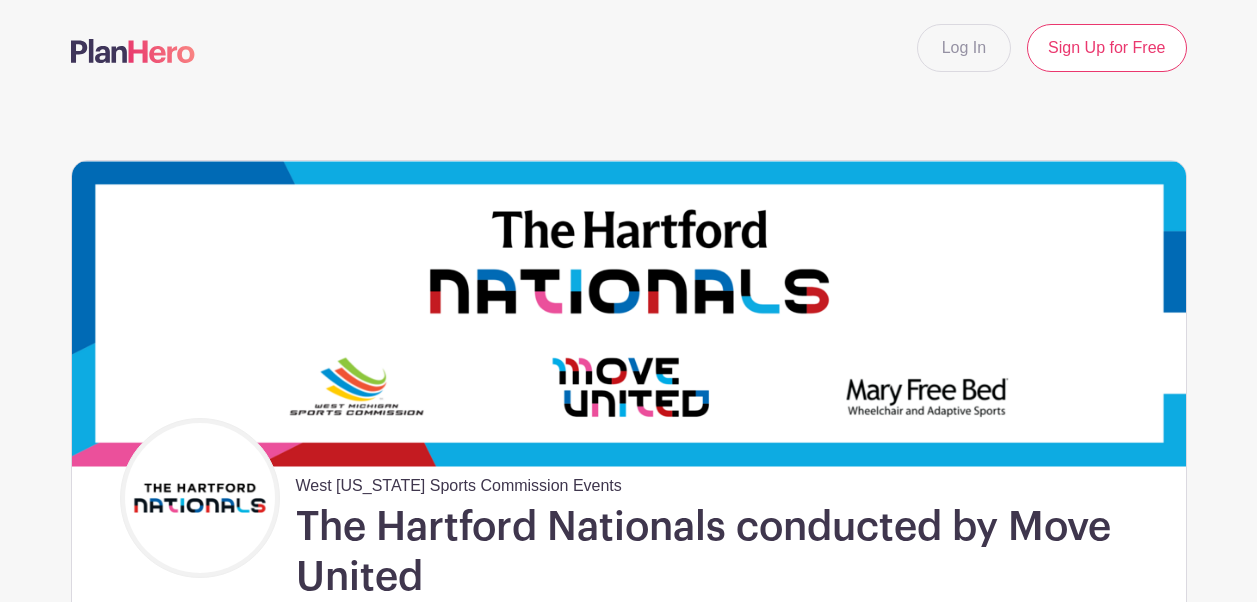 scroll, scrollTop: 373, scrollLeft: 0, axis: vertical 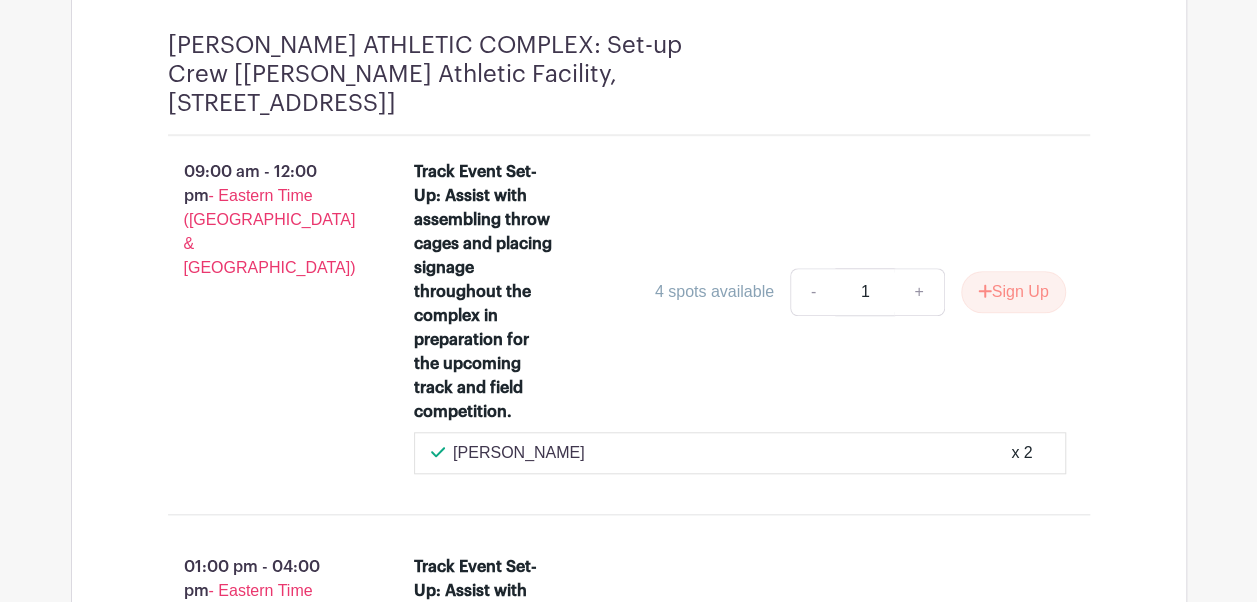 click on "[PERSON_NAME]" at bounding box center [519, 453] 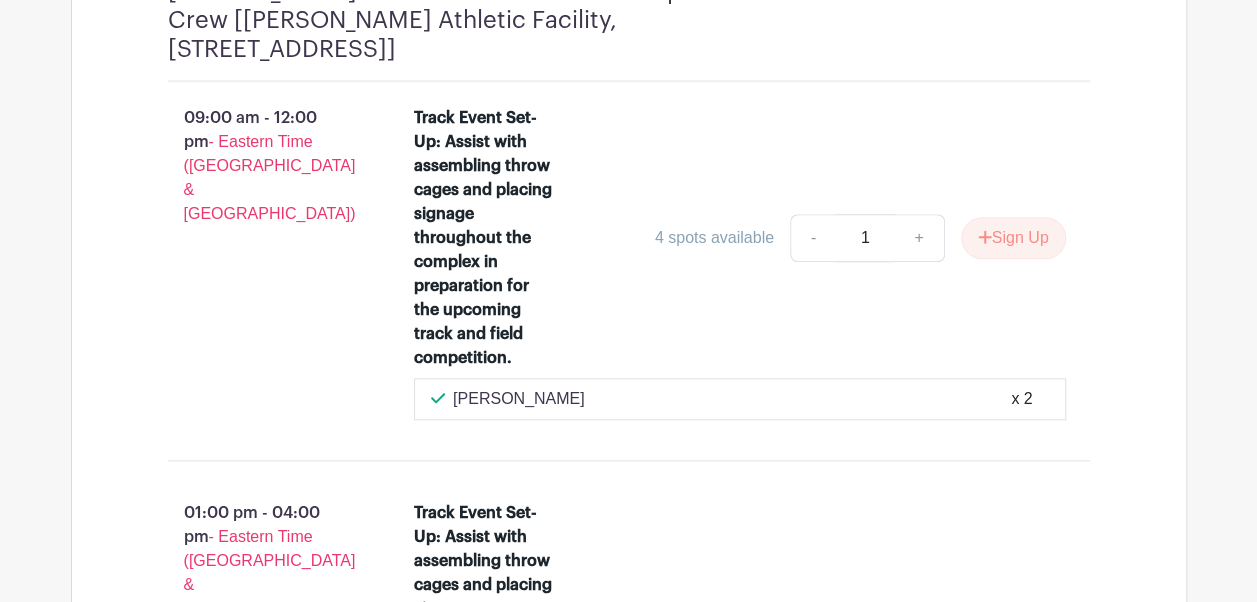 scroll, scrollTop: 4518, scrollLeft: 0, axis: vertical 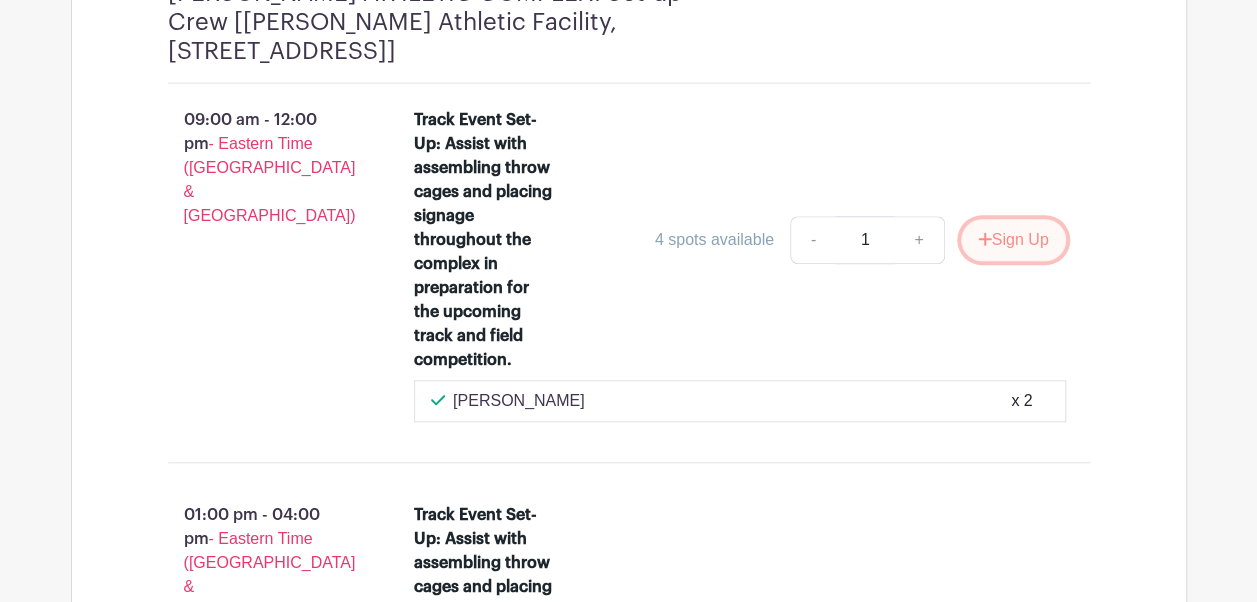 click on "Sign Up" at bounding box center [1013, 240] 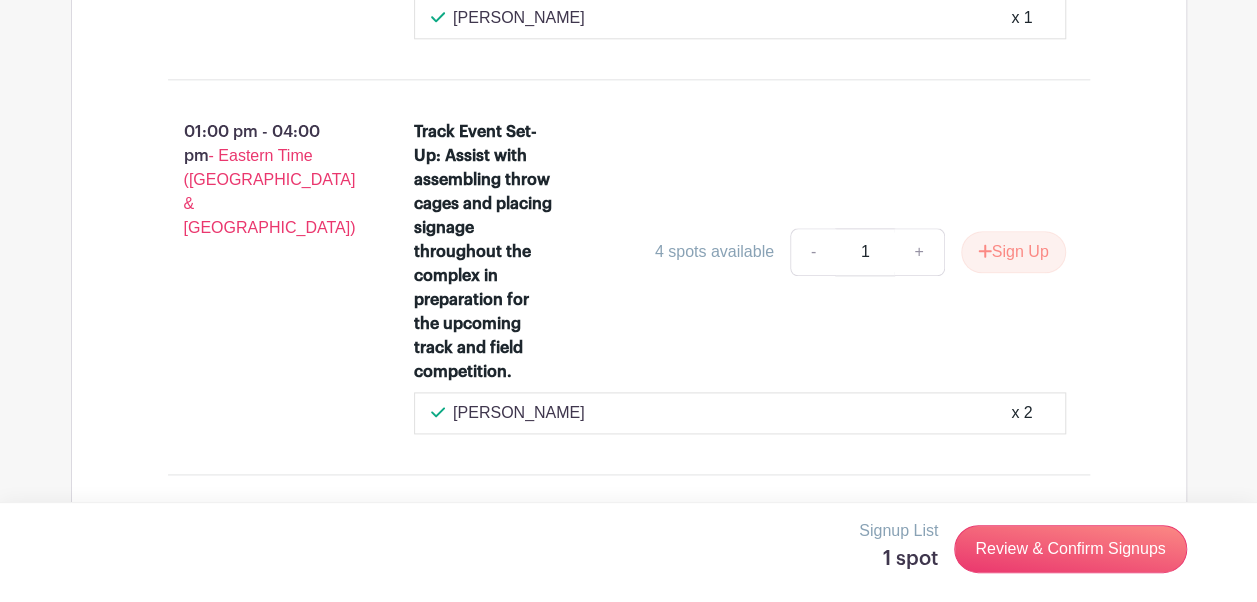 scroll, scrollTop: 4963, scrollLeft: 0, axis: vertical 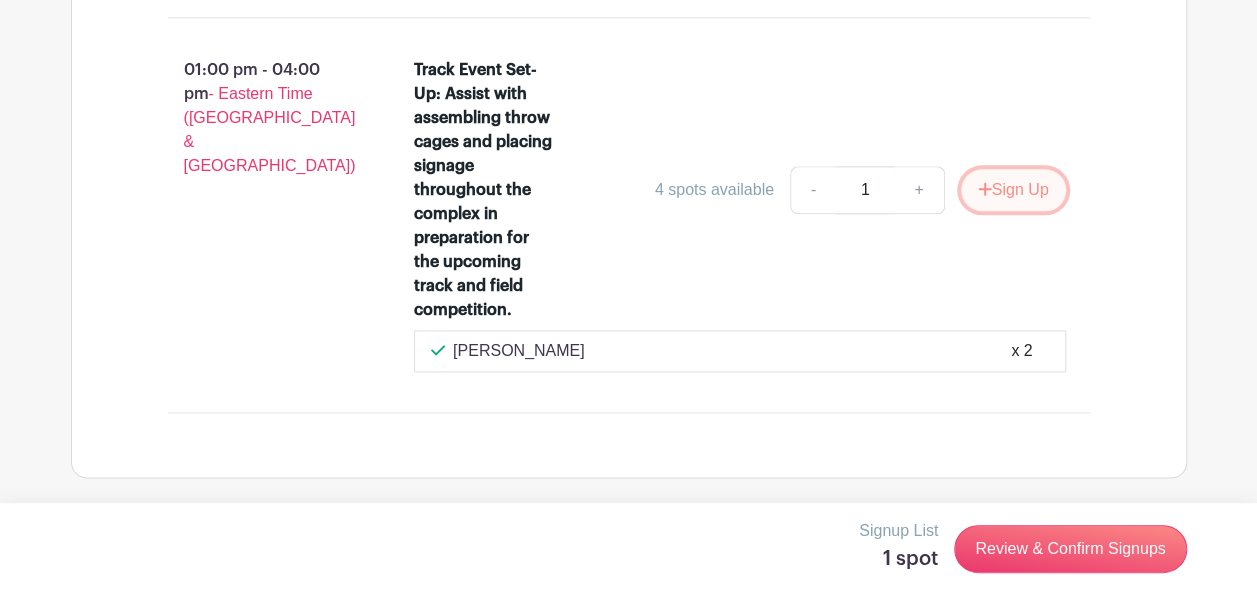 click on "Sign Up" at bounding box center (1013, 190) 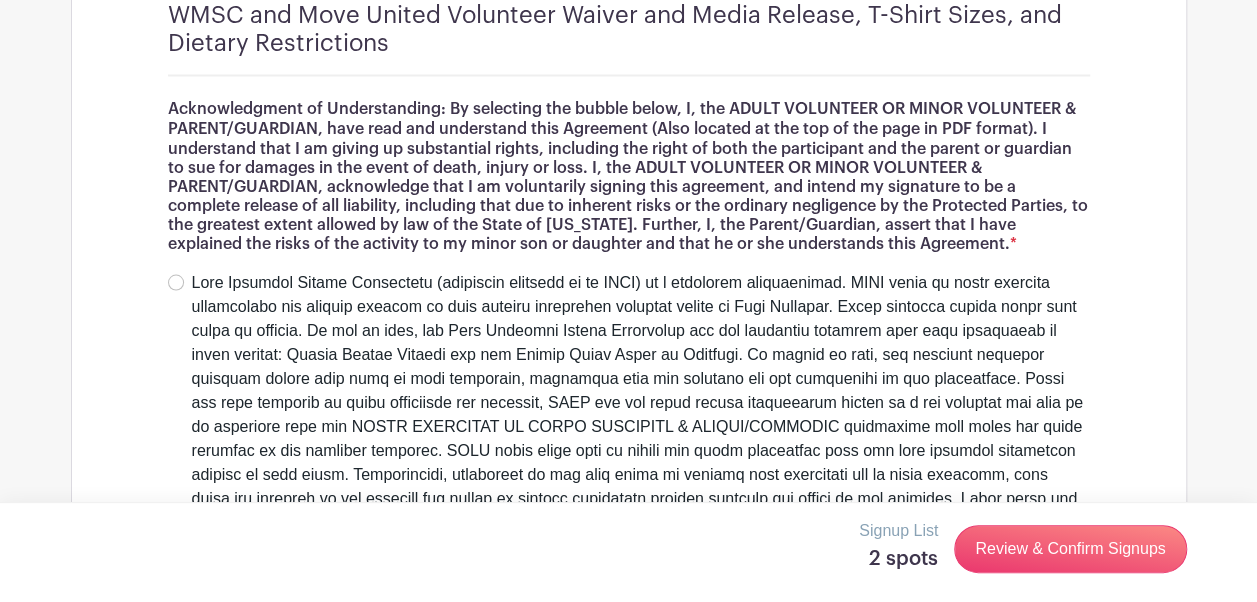scroll, scrollTop: 5492, scrollLeft: 0, axis: vertical 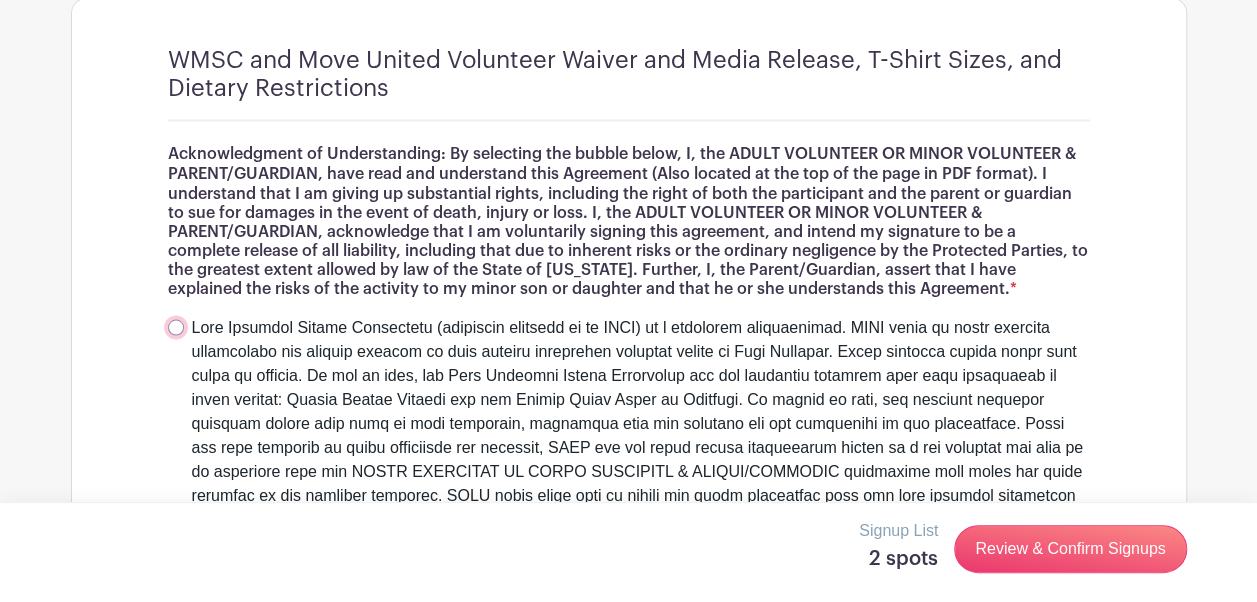 click at bounding box center (176, 327) 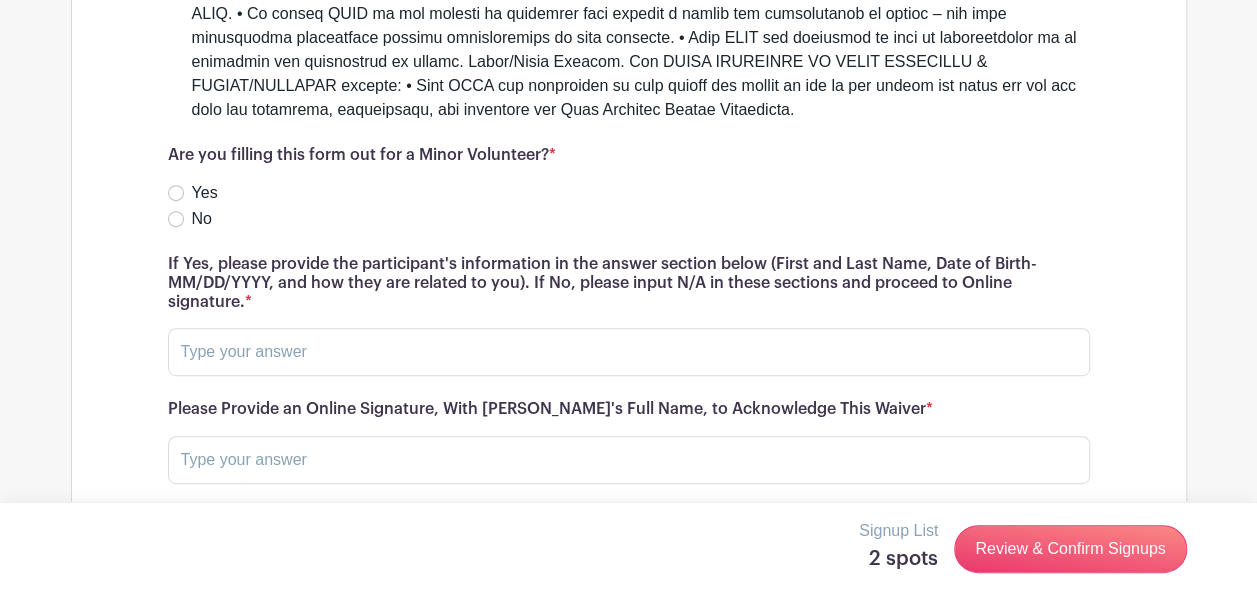 scroll, scrollTop: 7895, scrollLeft: 0, axis: vertical 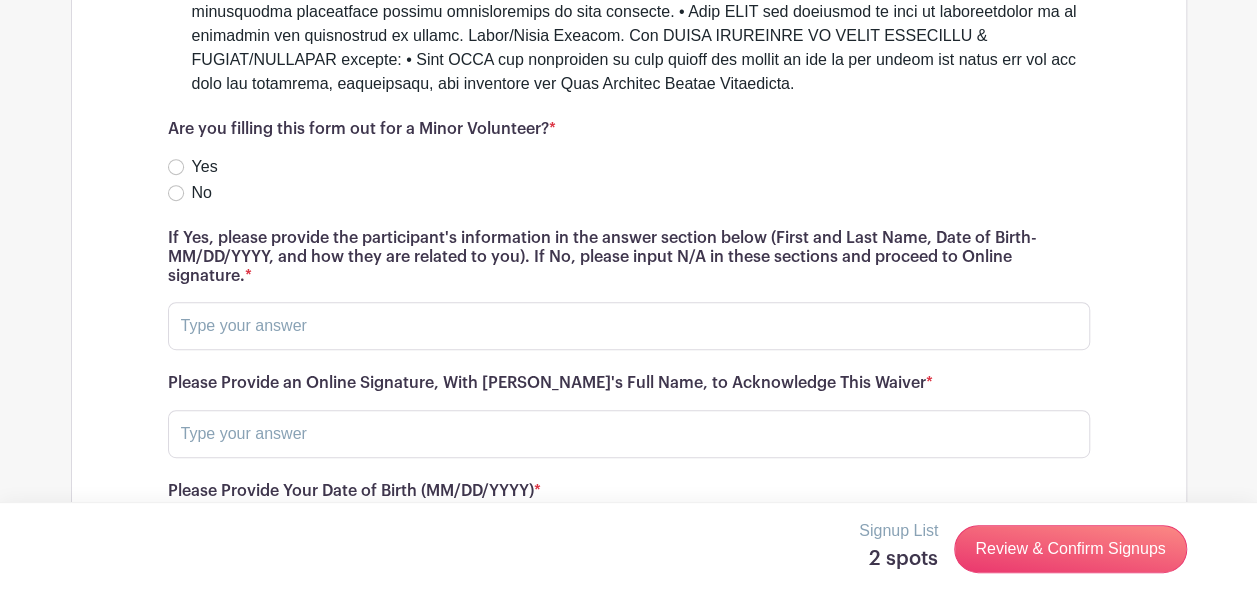 click on "No" at bounding box center [629, 193] 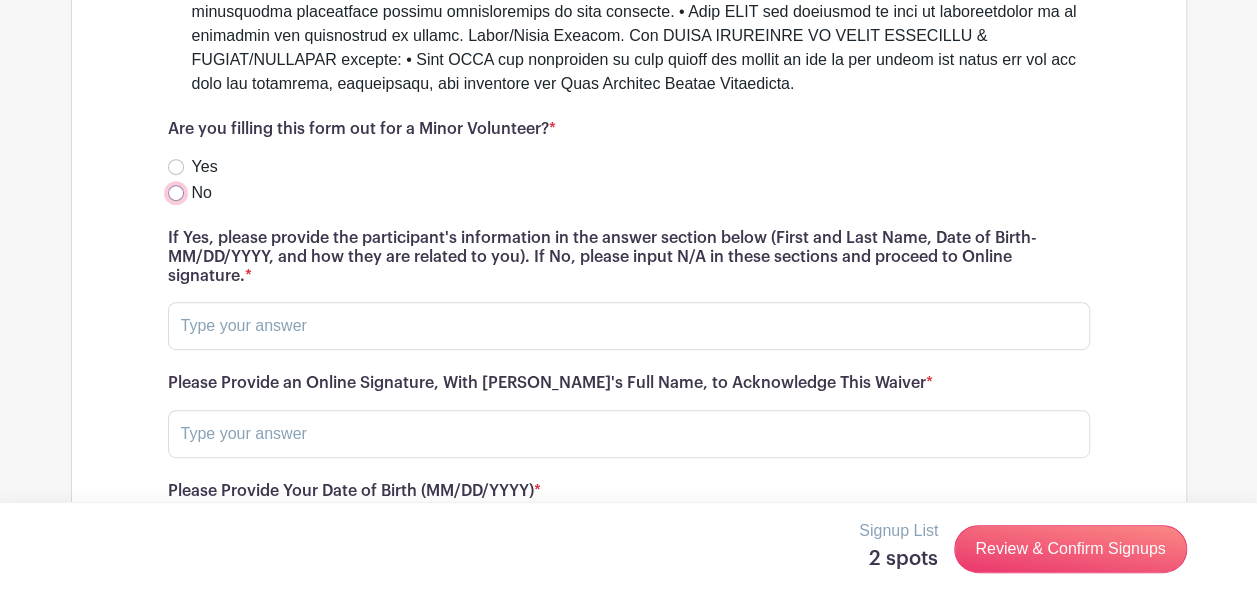 click on "No" at bounding box center [176, 193] 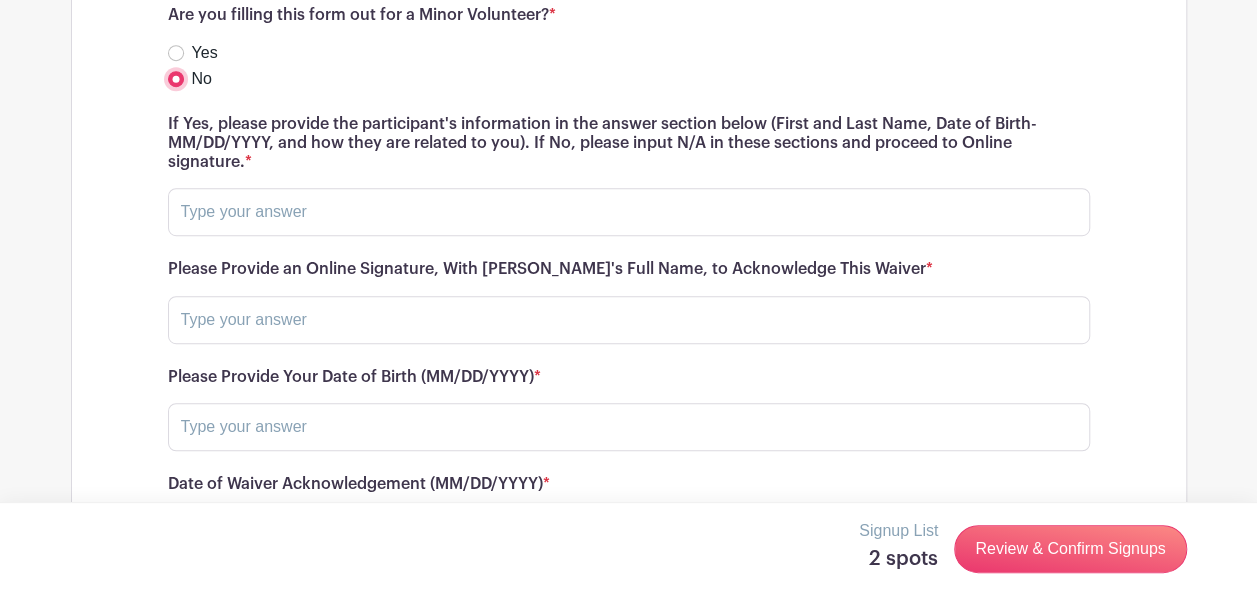 scroll, scrollTop: 8008, scrollLeft: 0, axis: vertical 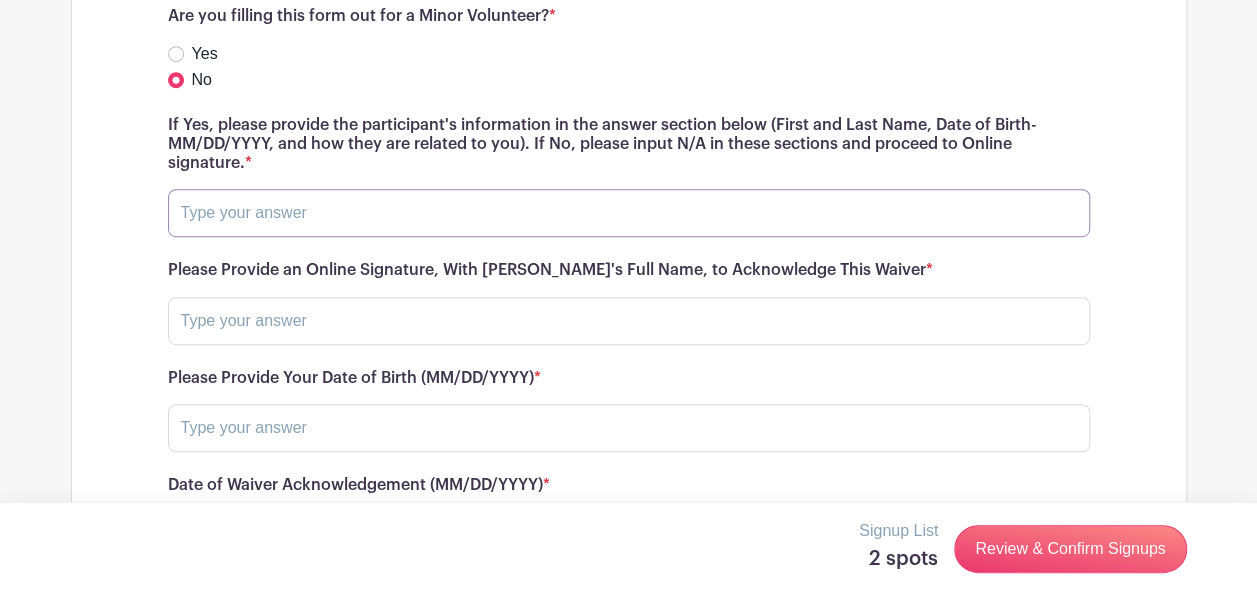 click at bounding box center [629, 213] 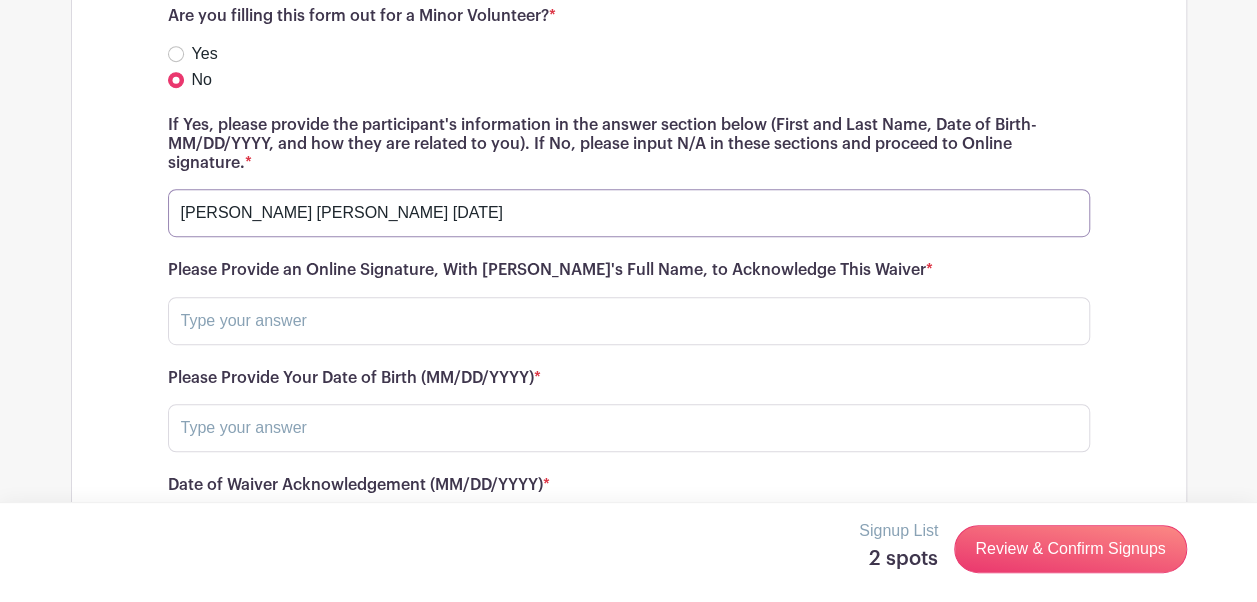 type on "[PERSON_NAME] [PERSON_NAME] [DATE]" 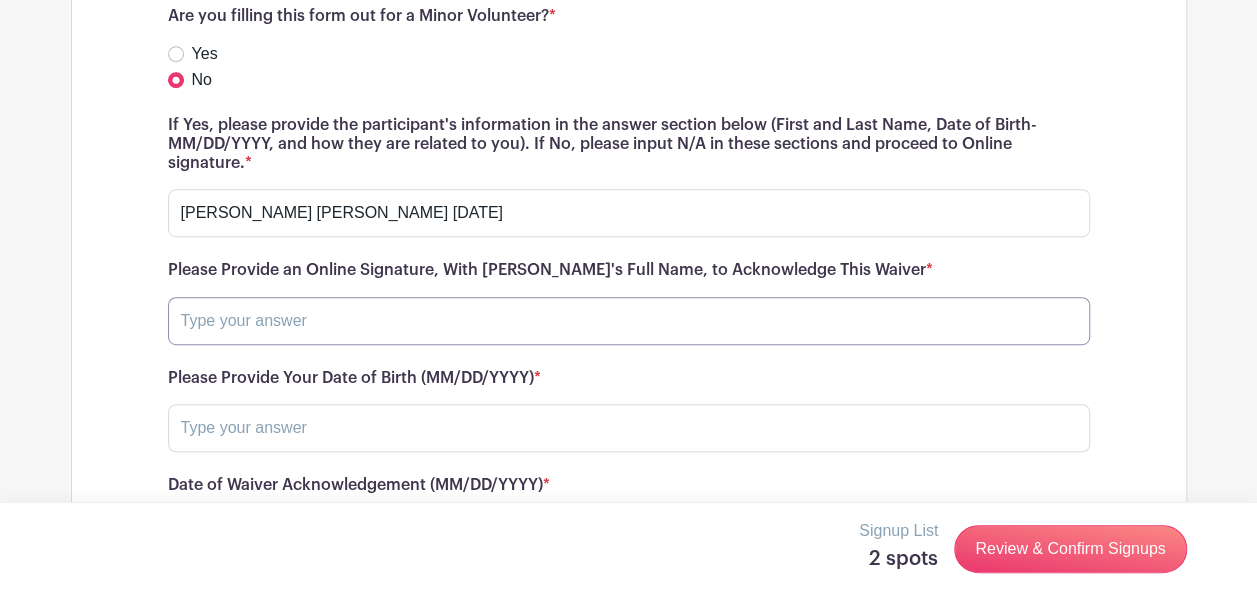 click at bounding box center (629, 321) 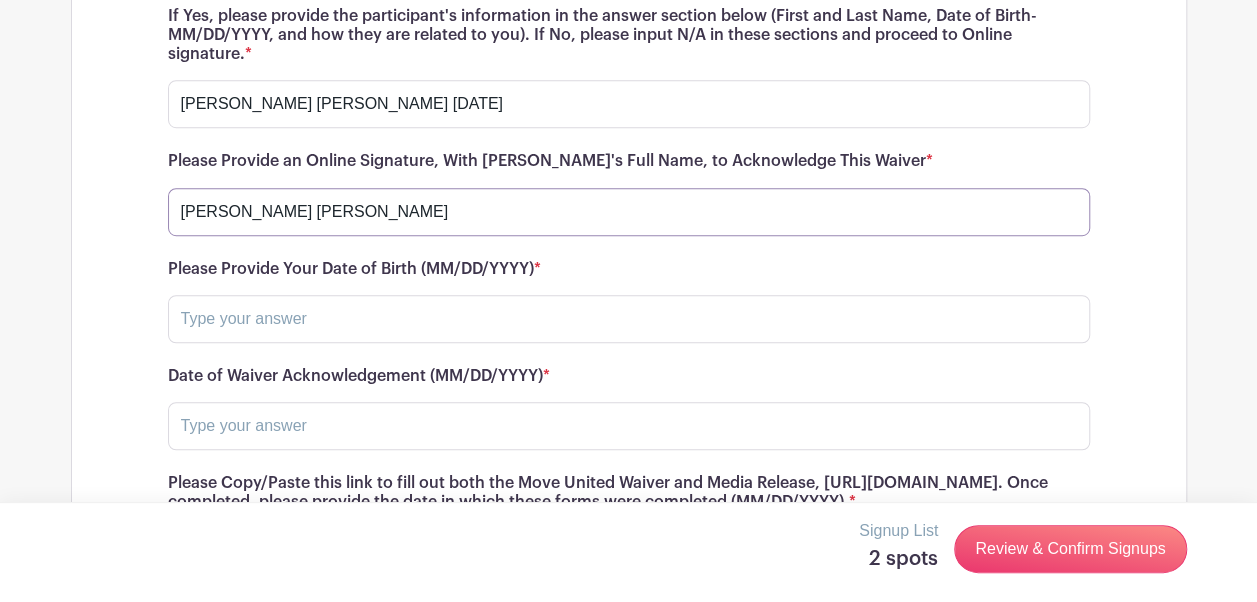 scroll, scrollTop: 8118, scrollLeft: 0, axis: vertical 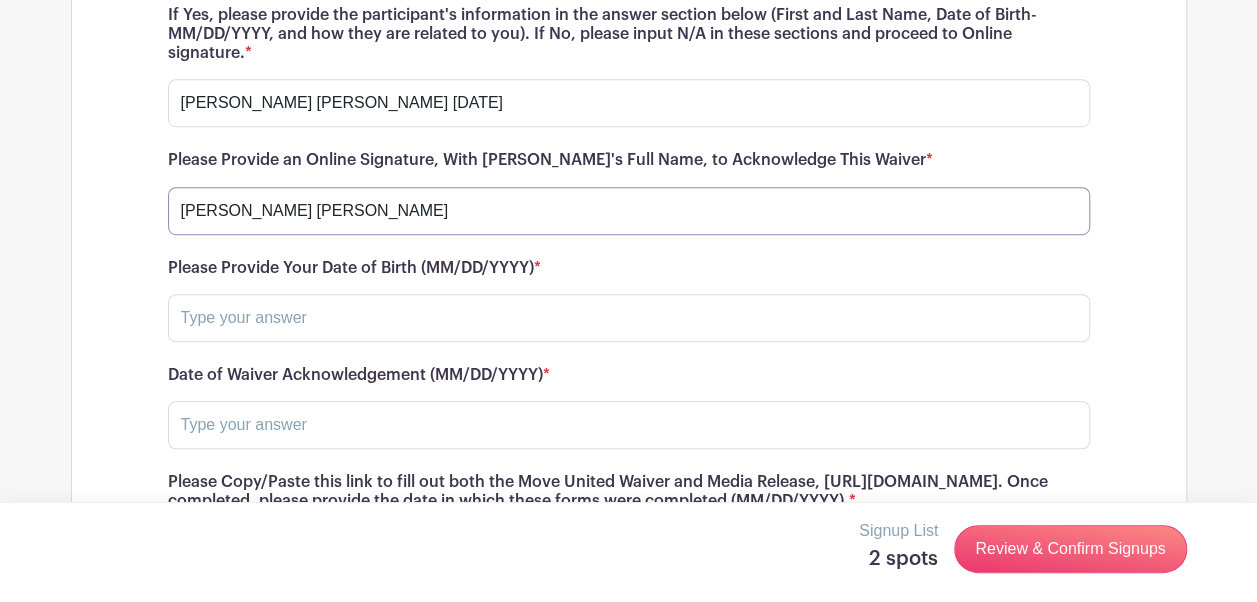 type on "[PERSON_NAME] [PERSON_NAME]" 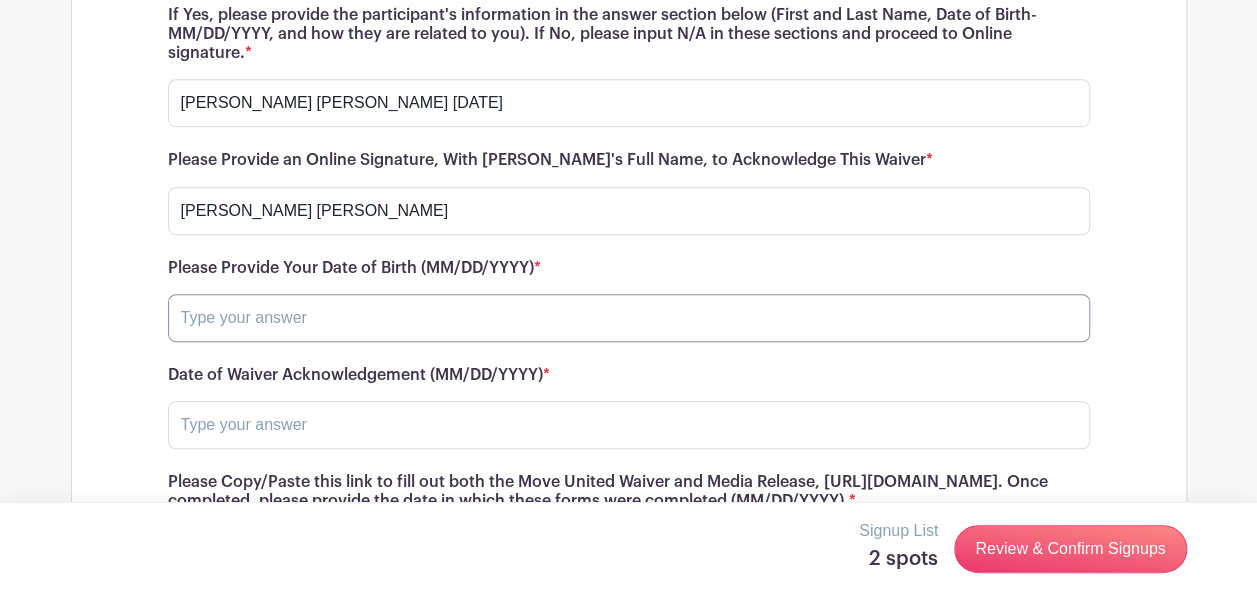 click at bounding box center [629, 318] 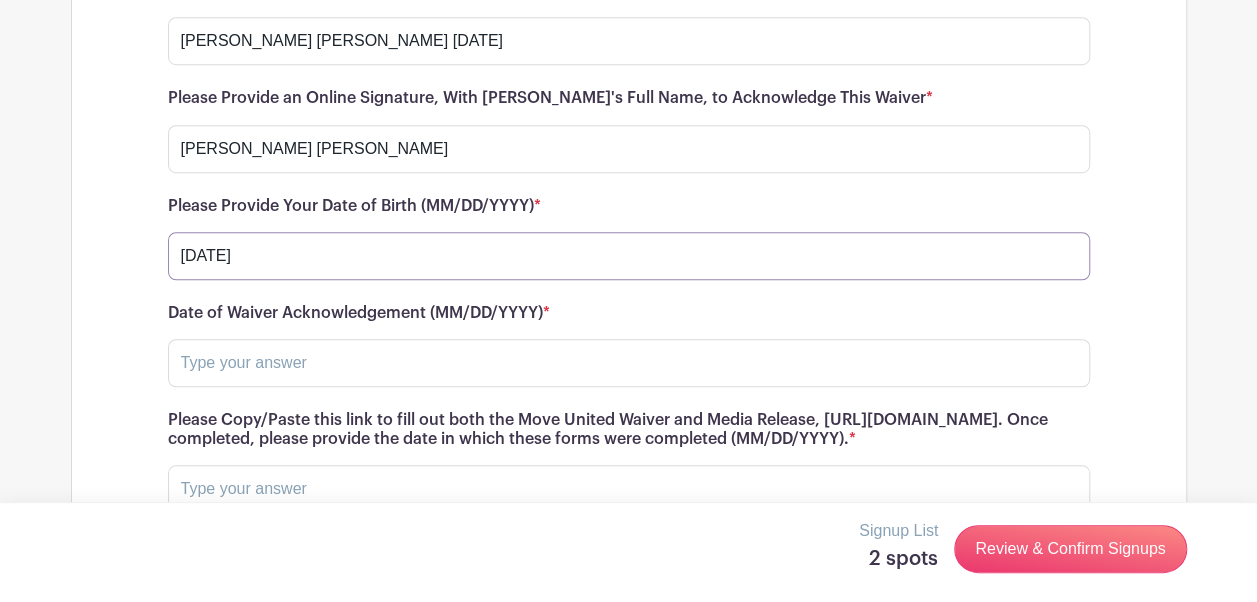 scroll, scrollTop: 8192, scrollLeft: 0, axis: vertical 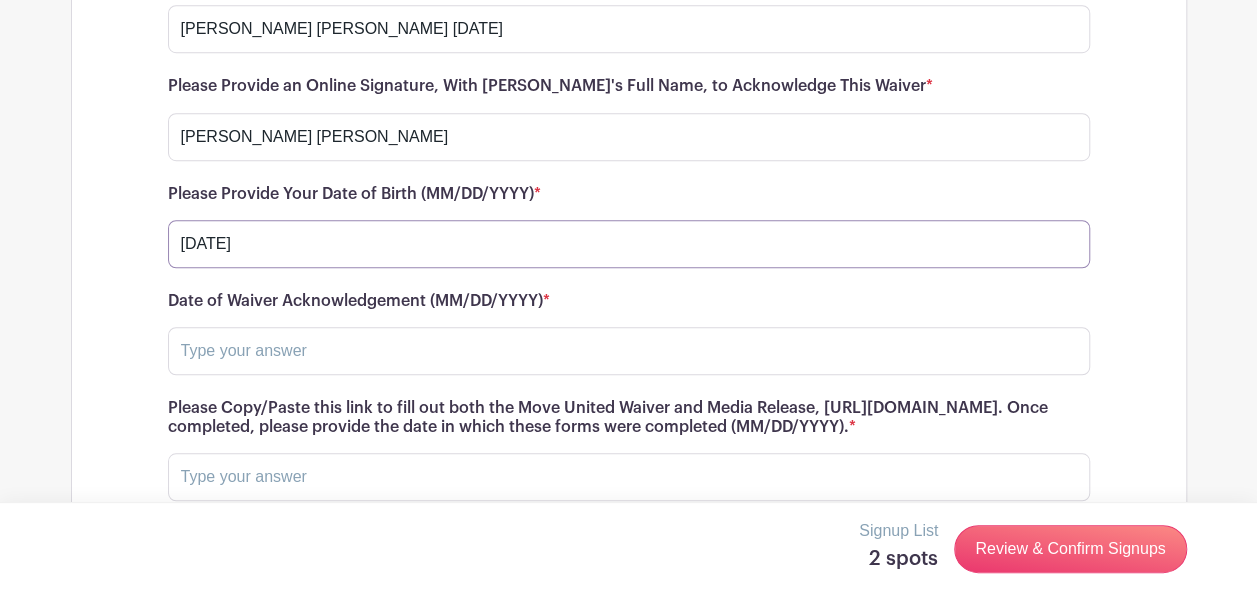 type on "[DATE]" 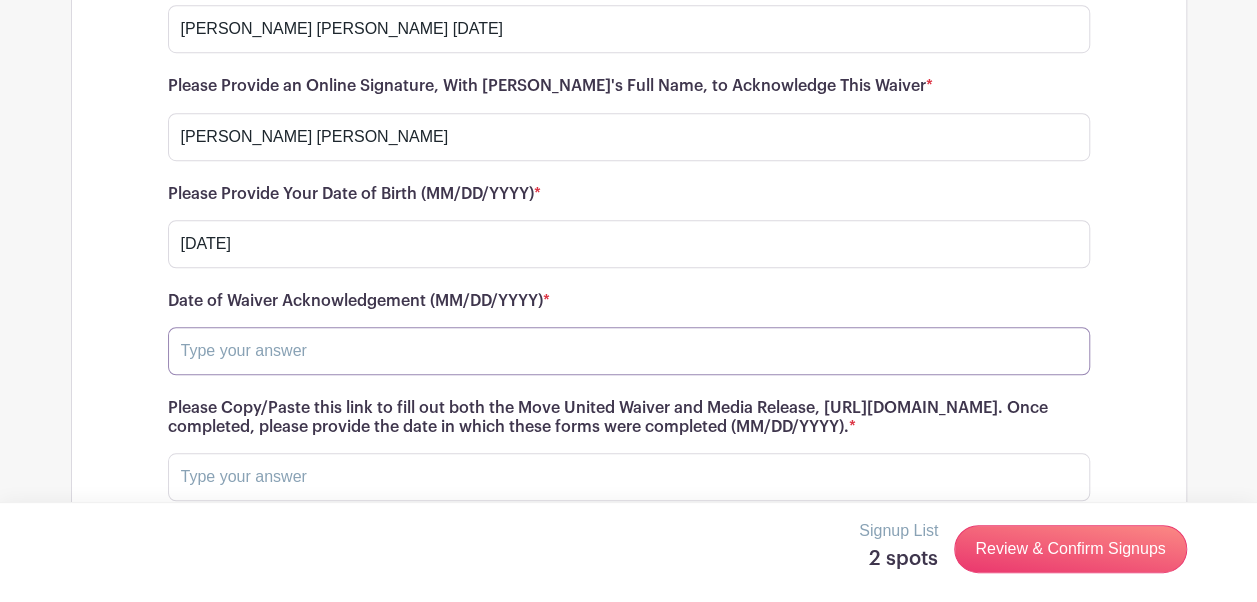 click at bounding box center (629, 351) 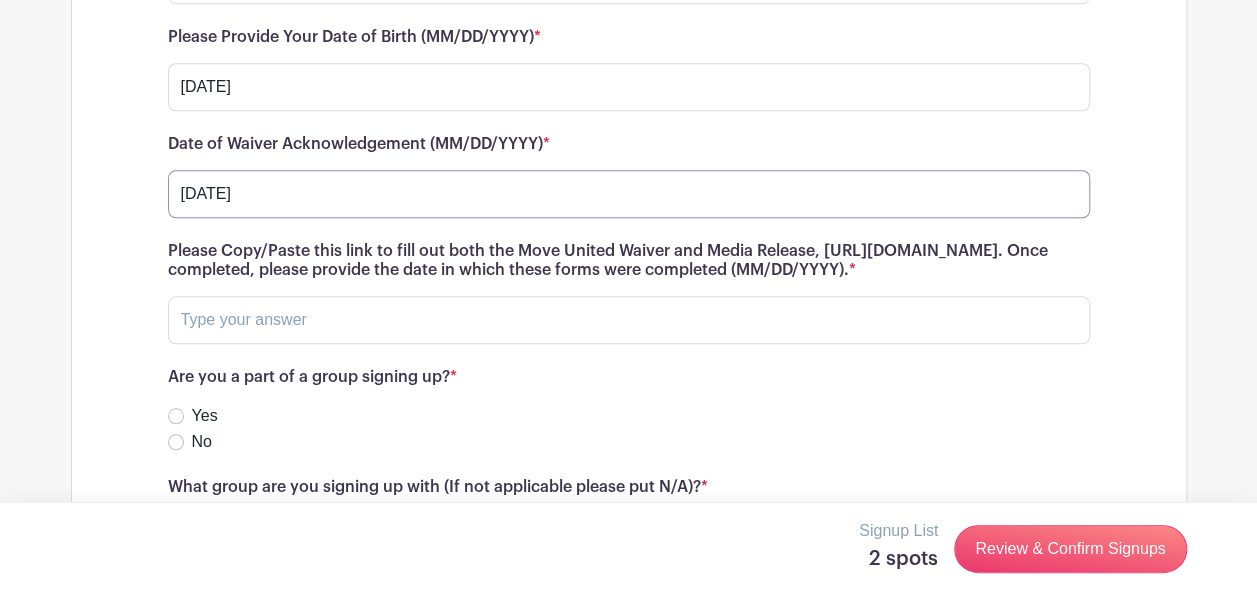 scroll, scrollTop: 8350, scrollLeft: 0, axis: vertical 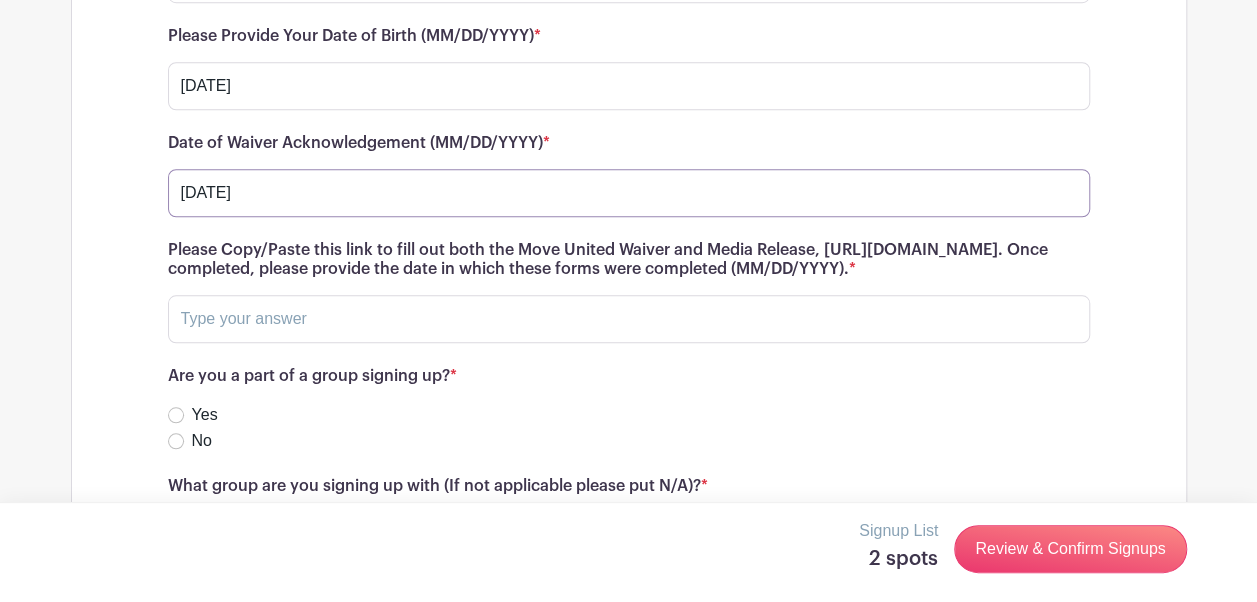 type on "[DATE]" 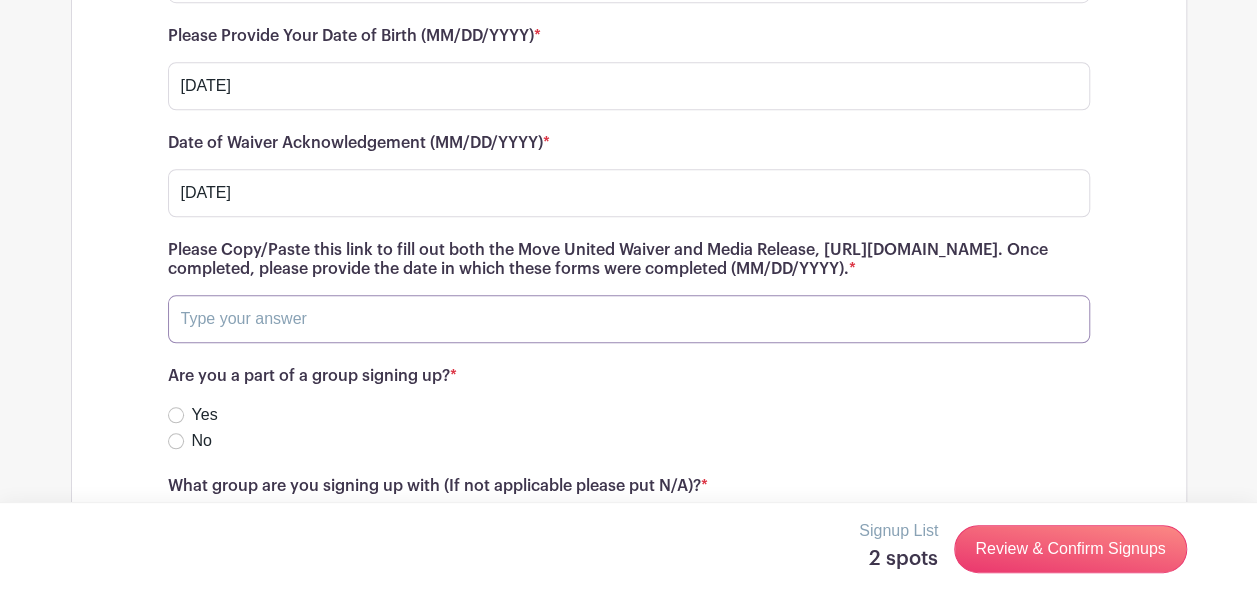 click at bounding box center (629, 319) 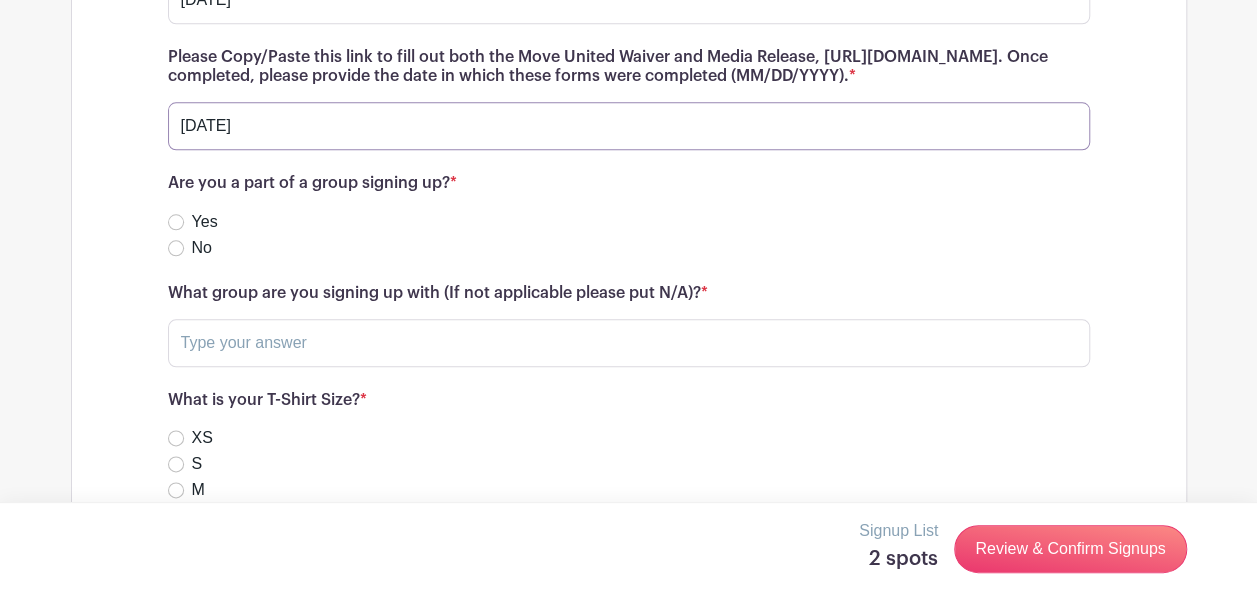 scroll, scrollTop: 8545, scrollLeft: 0, axis: vertical 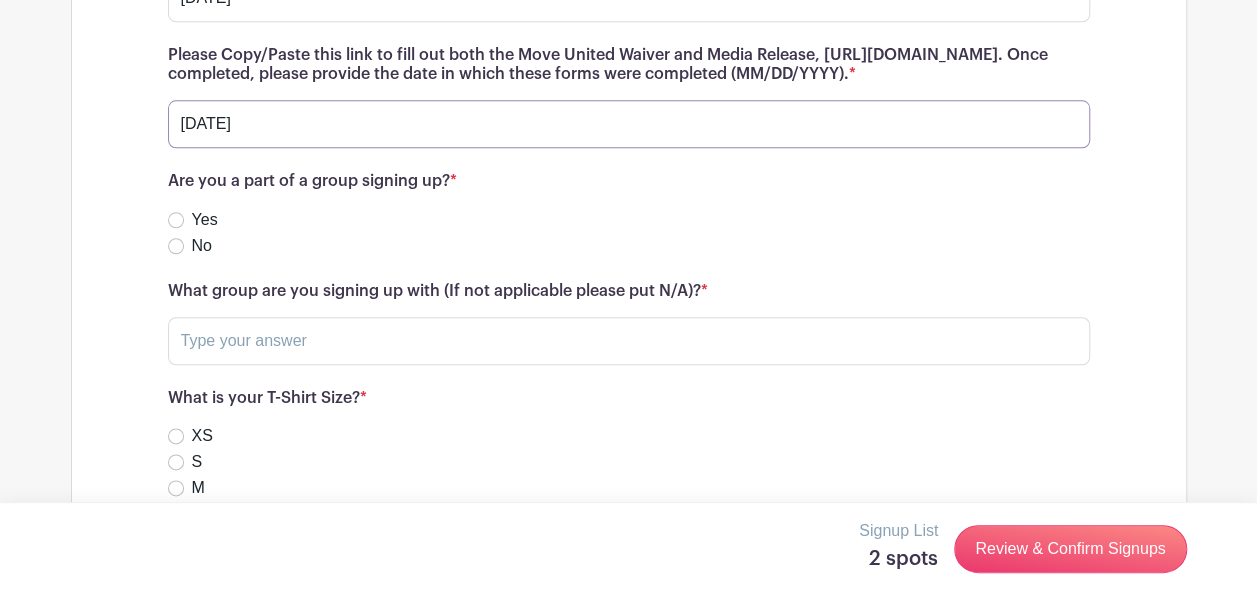 type on "[DATE]" 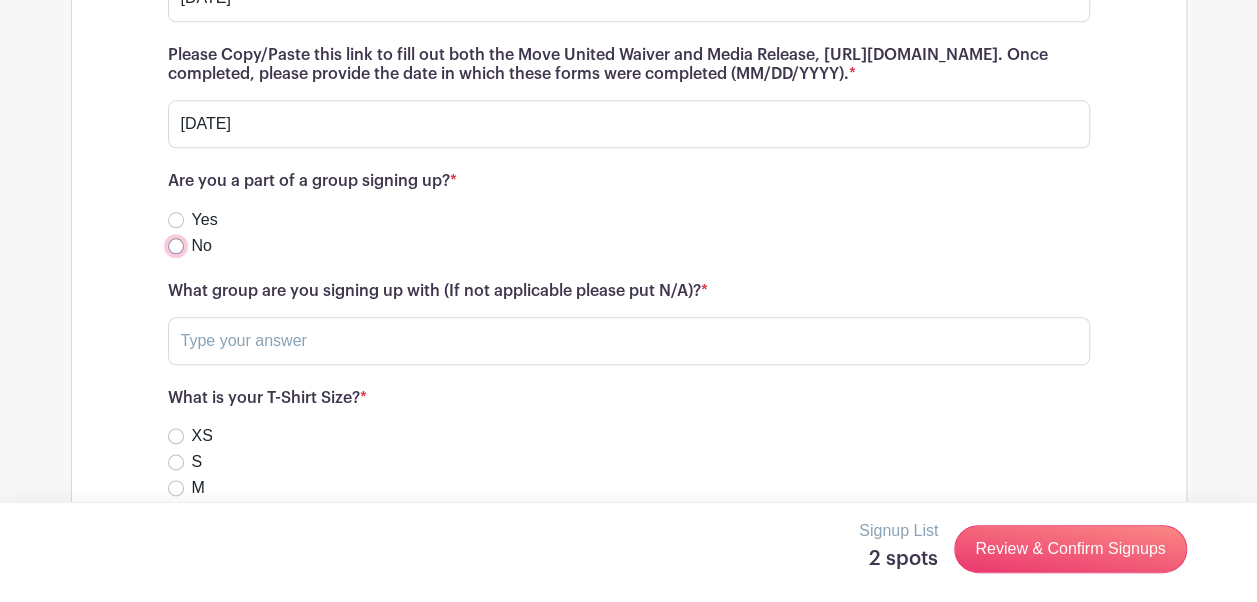 click on "No" at bounding box center (176, 246) 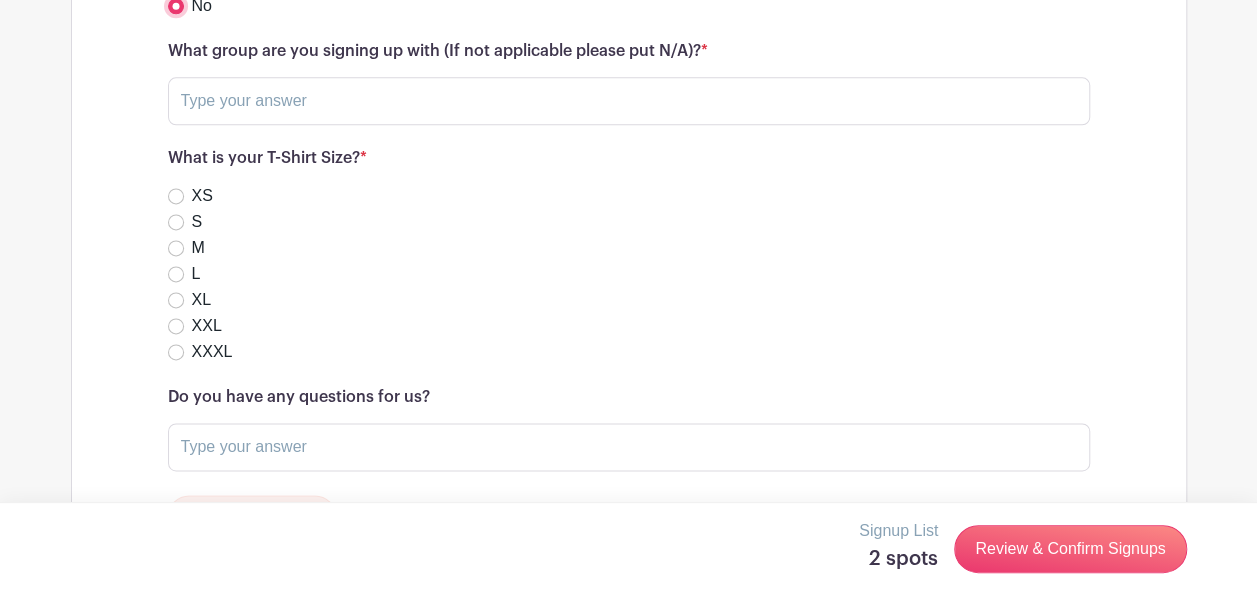 scroll, scrollTop: 8799, scrollLeft: 0, axis: vertical 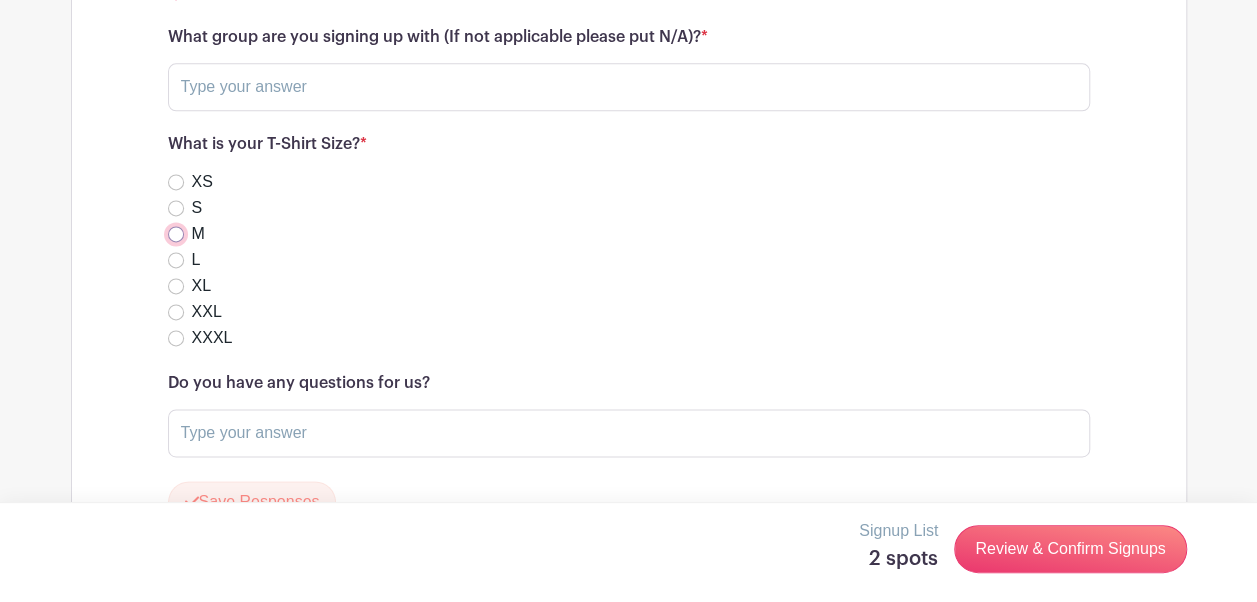 click on "M" at bounding box center [176, 234] 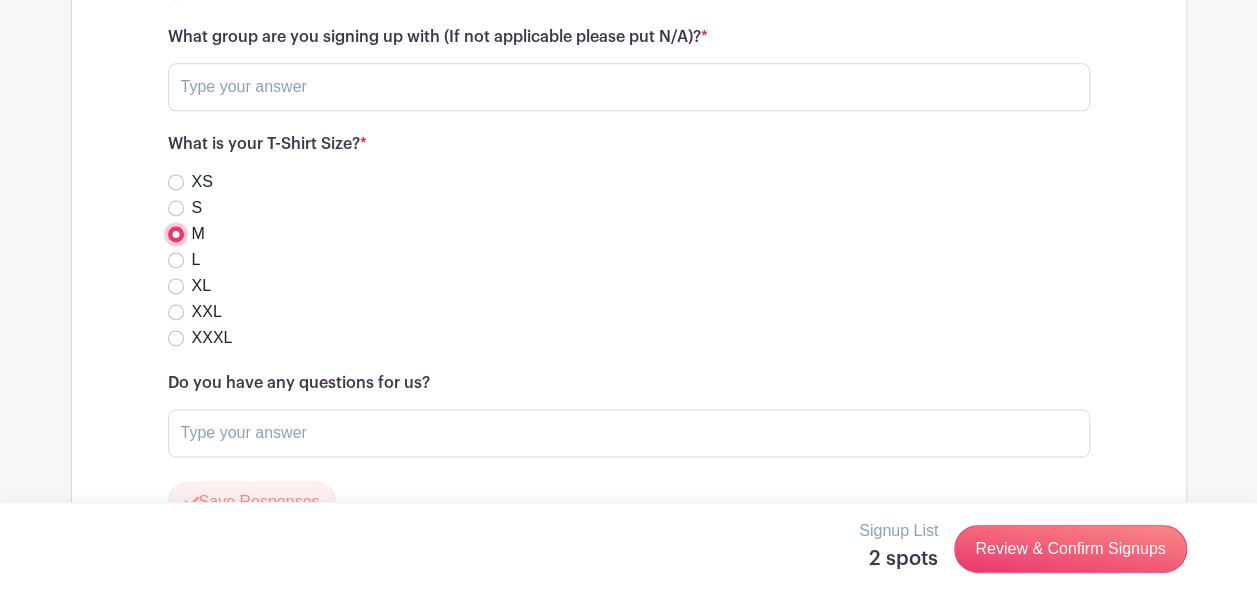 scroll, scrollTop: 8900, scrollLeft: 0, axis: vertical 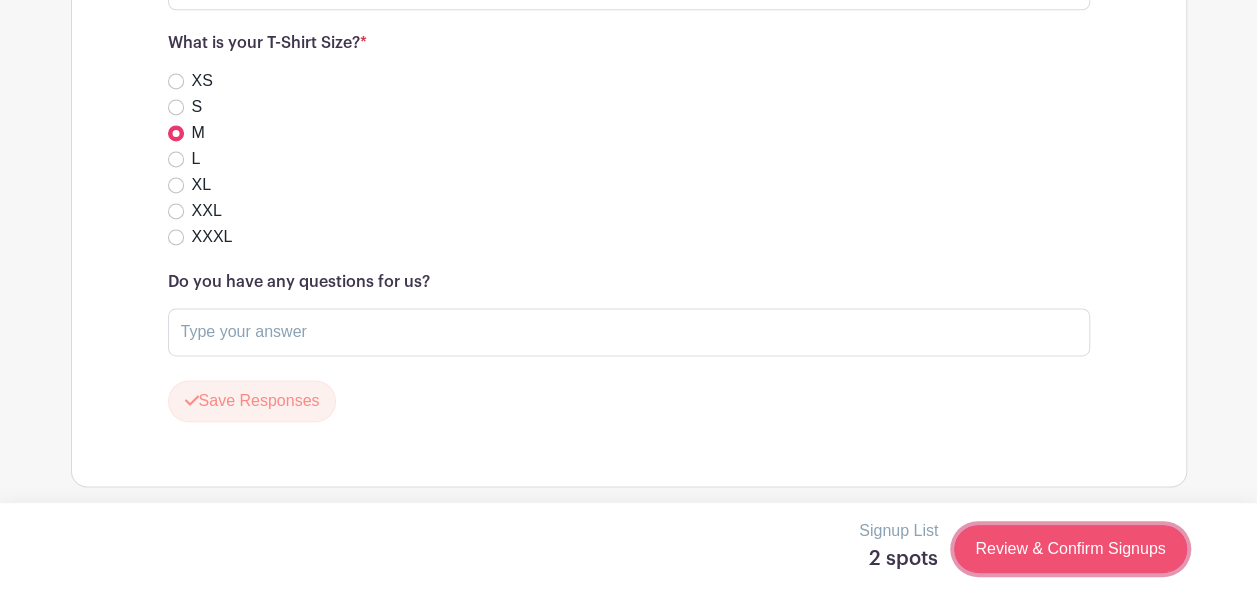 click on "Review & Confirm Signups" at bounding box center [1070, 549] 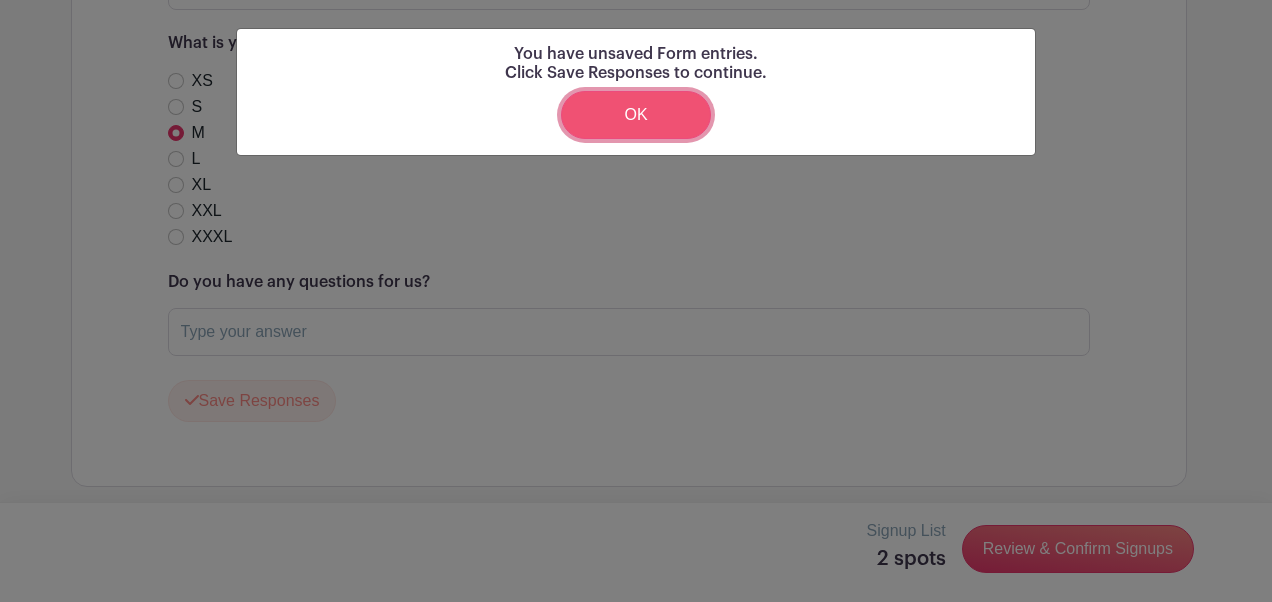click on "OK" at bounding box center [636, 115] 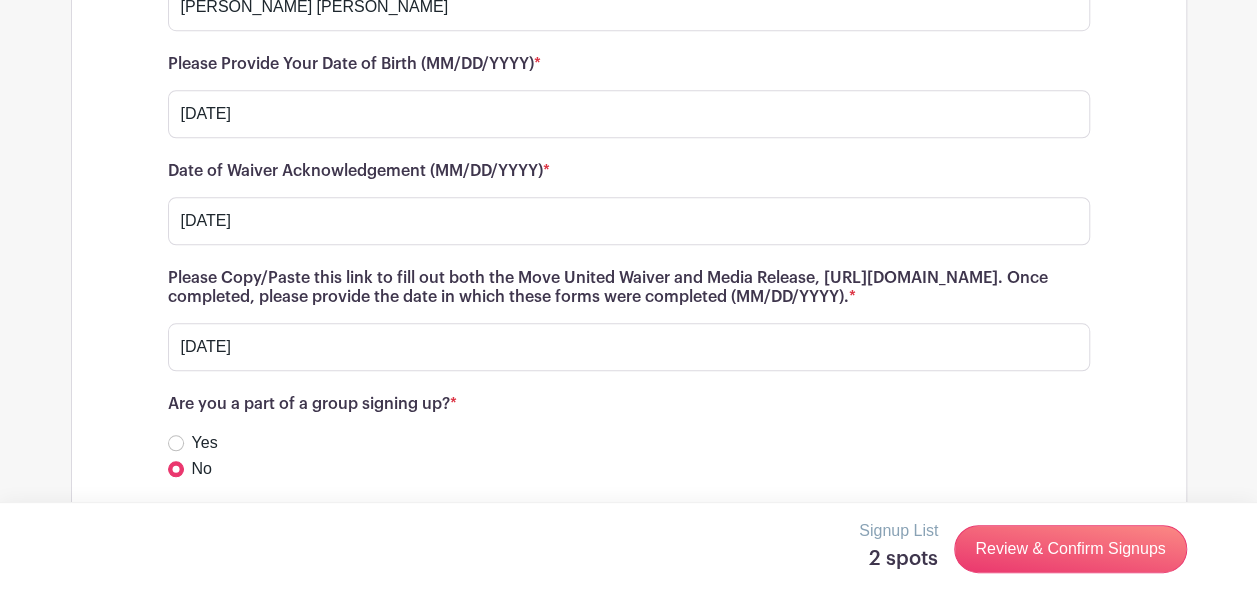 scroll, scrollTop: 8900, scrollLeft: 0, axis: vertical 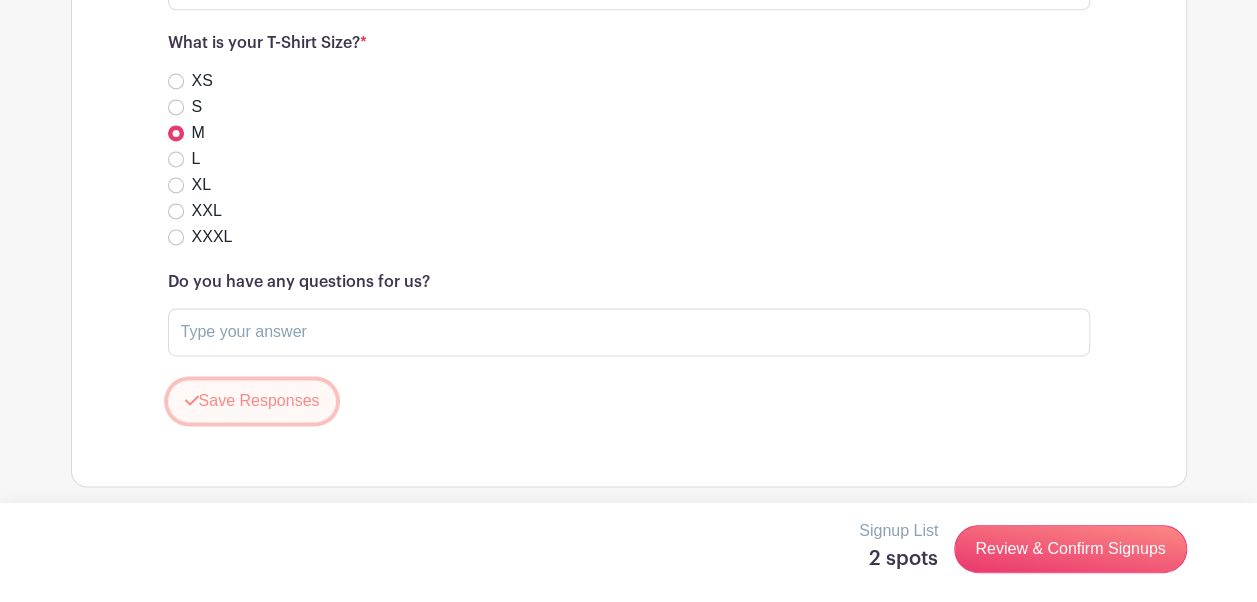 click on "Save Responses" at bounding box center [252, 401] 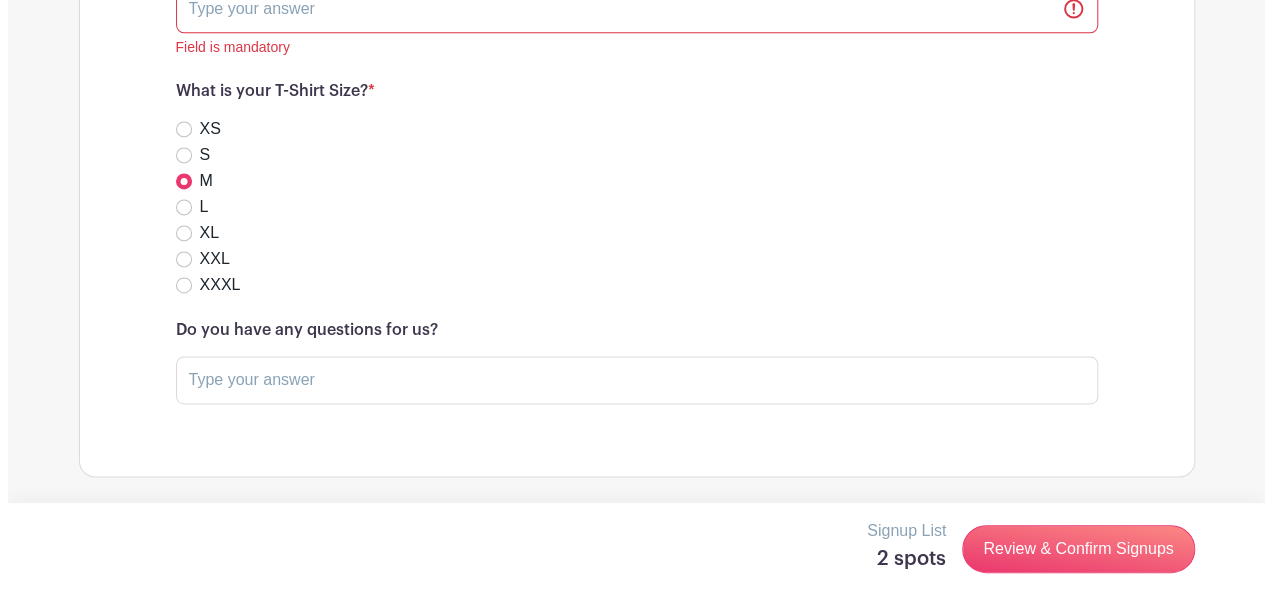 scroll, scrollTop: 8854, scrollLeft: 0, axis: vertical 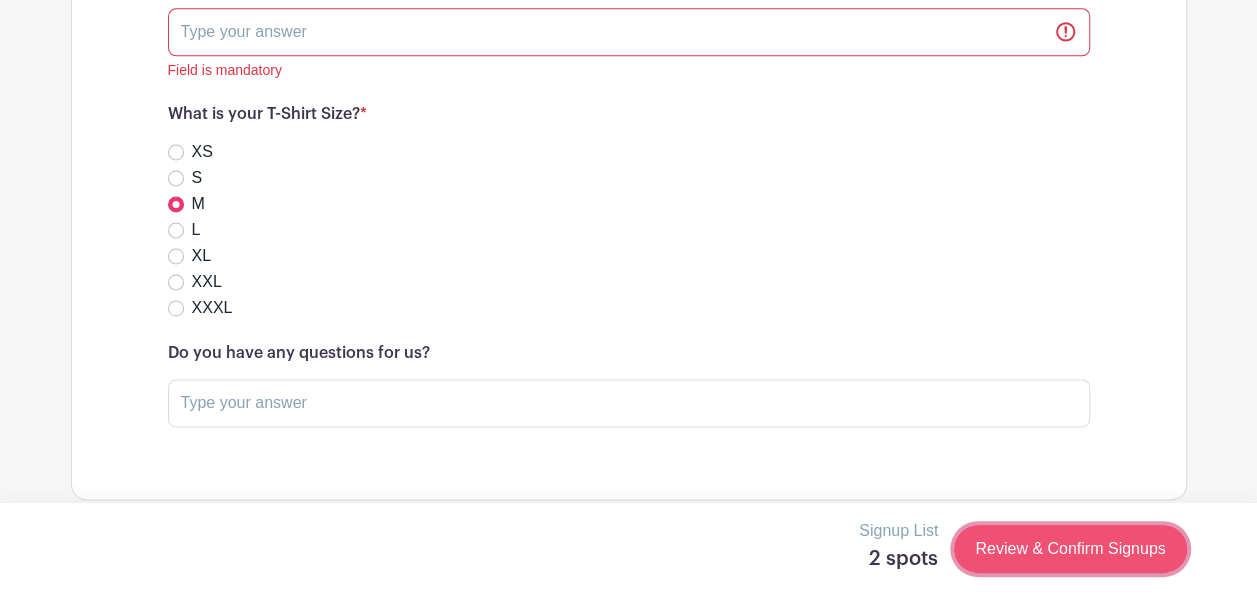 click on "Review & Confirm Signups" at bounding box center (1070, 549) 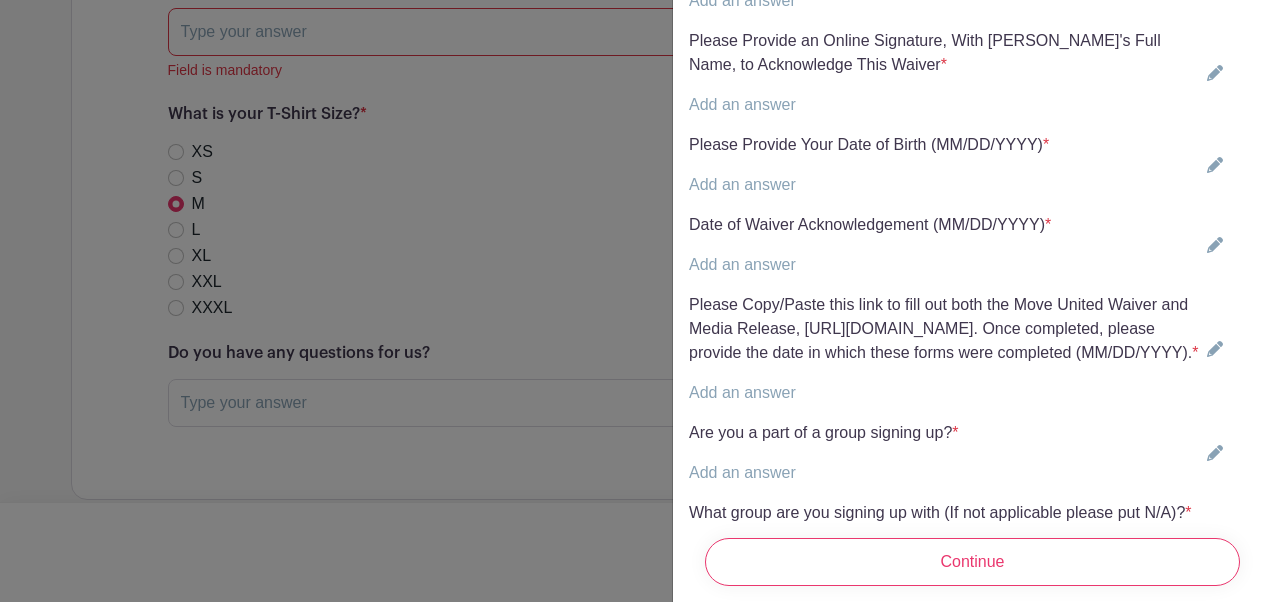 scroll, scrollTop: 1422, scrollLeft: 0, axis: vertical 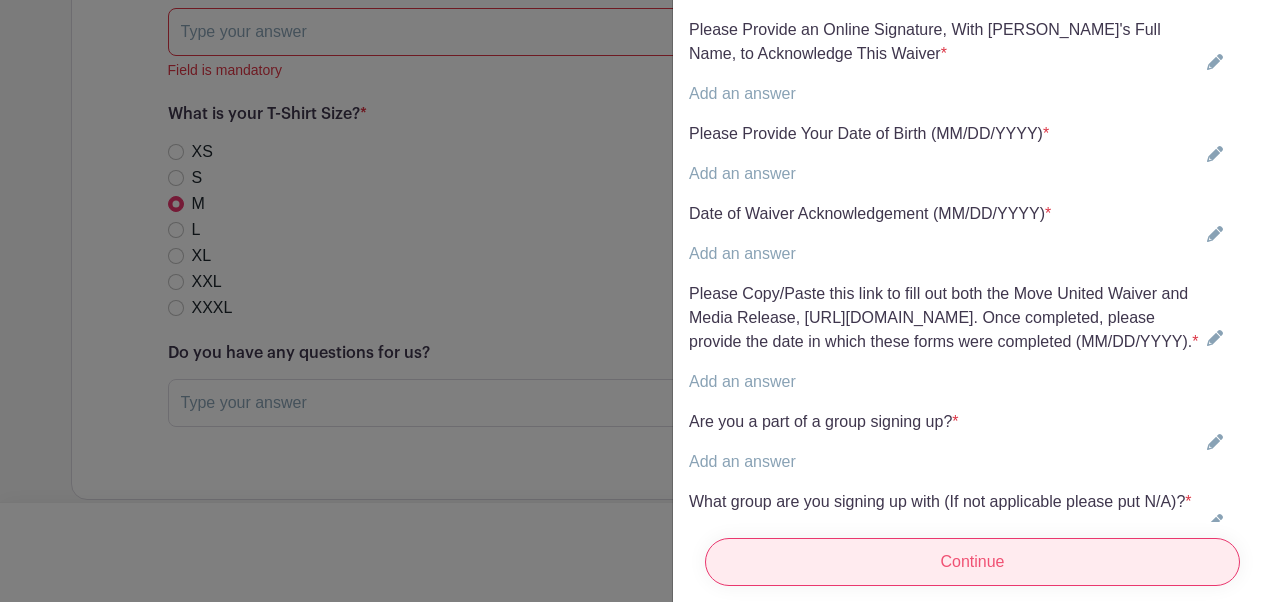 click on "Continue" at bounding box center [972, 562] 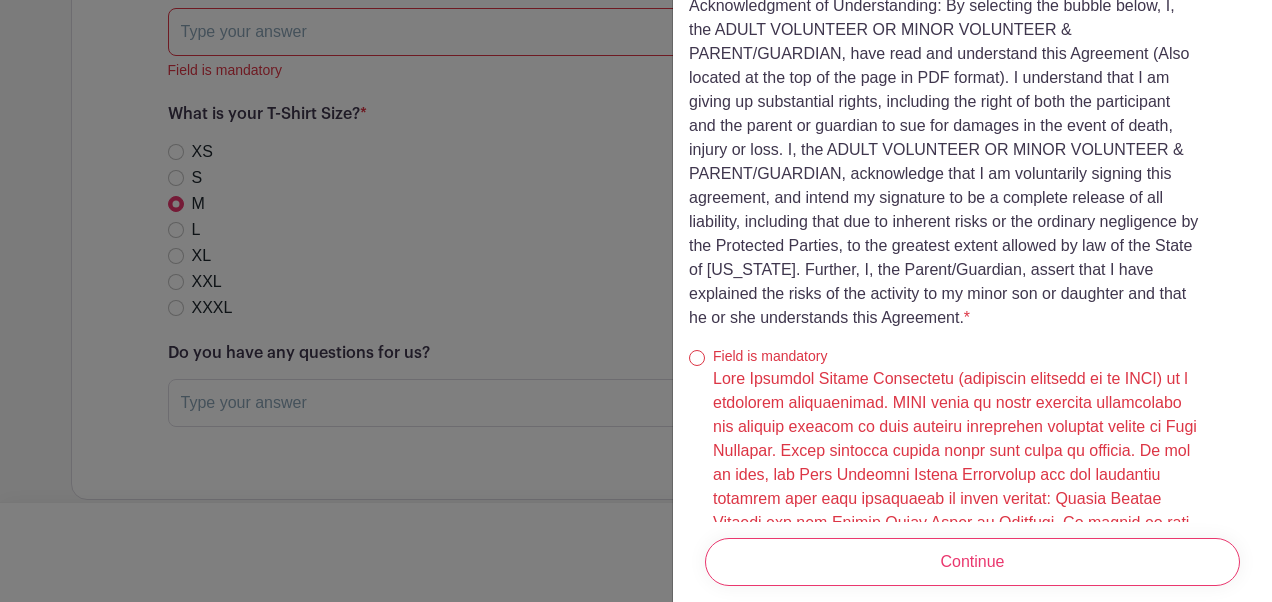 scroll, scrollTop: 885, scrollLeft: 0, axis: vertical 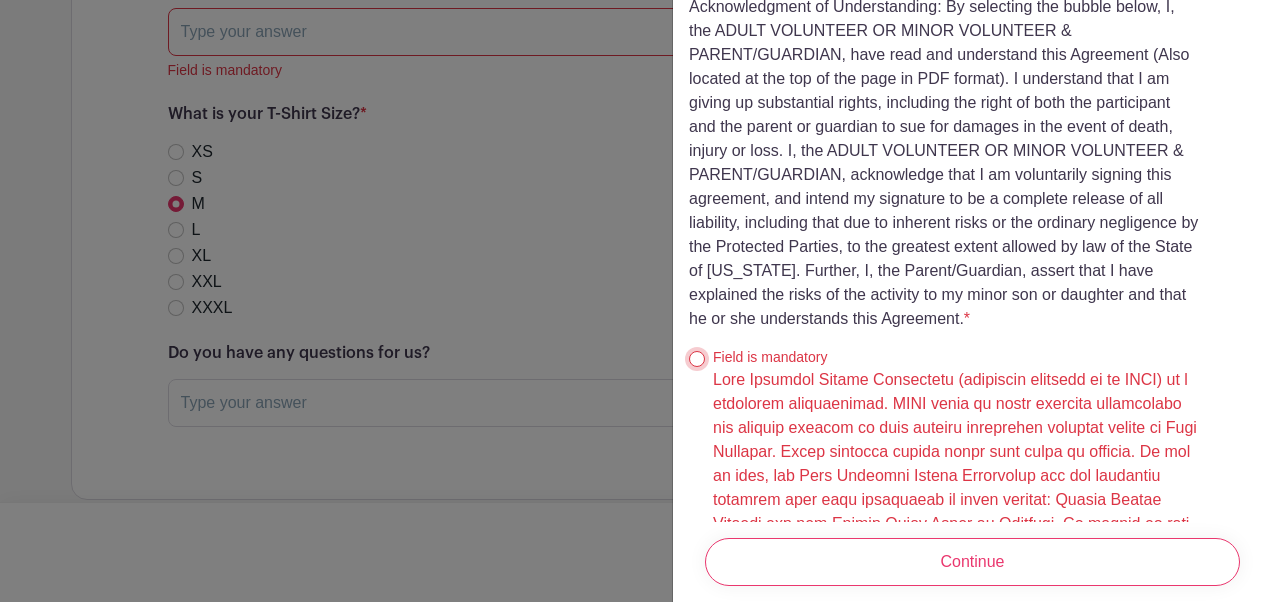 click at bounding box center (697, 359) 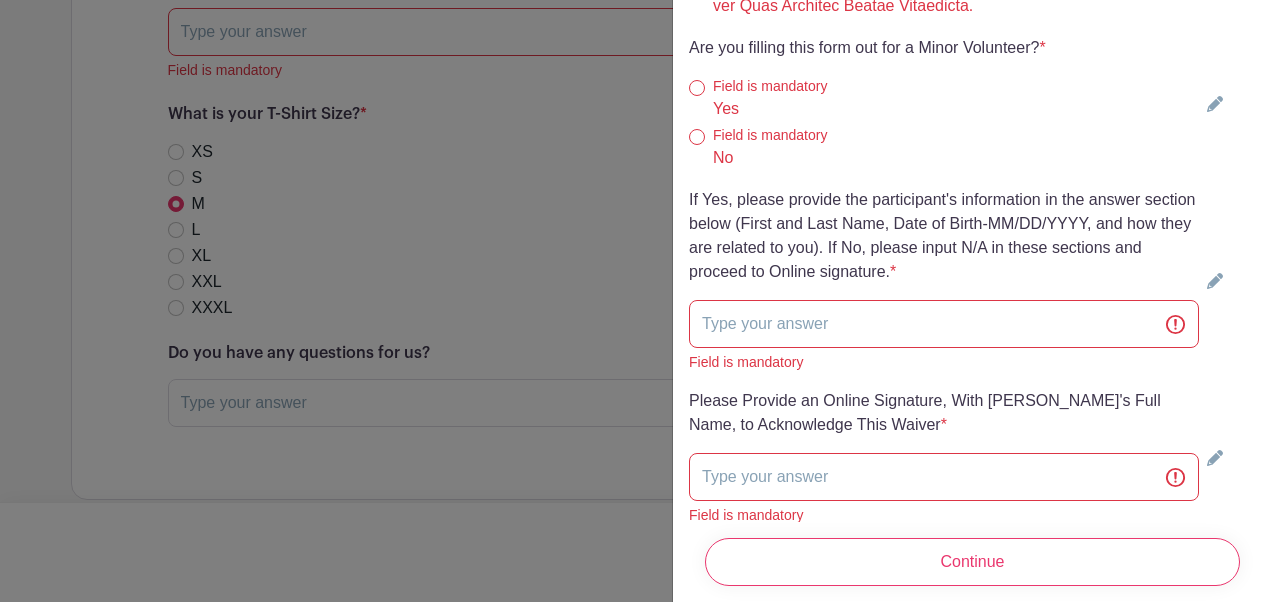 scroll, scrollTop: 5383, scrollLeft: 0, axis: vertical 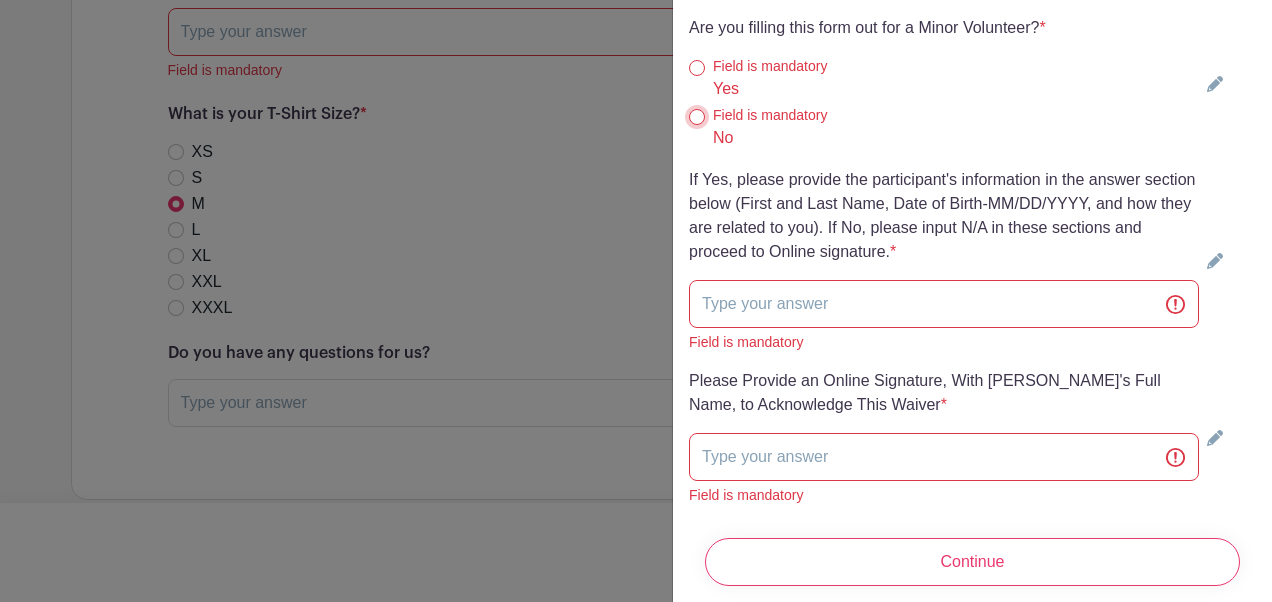 click on "No" at bounding box center (697, 117) 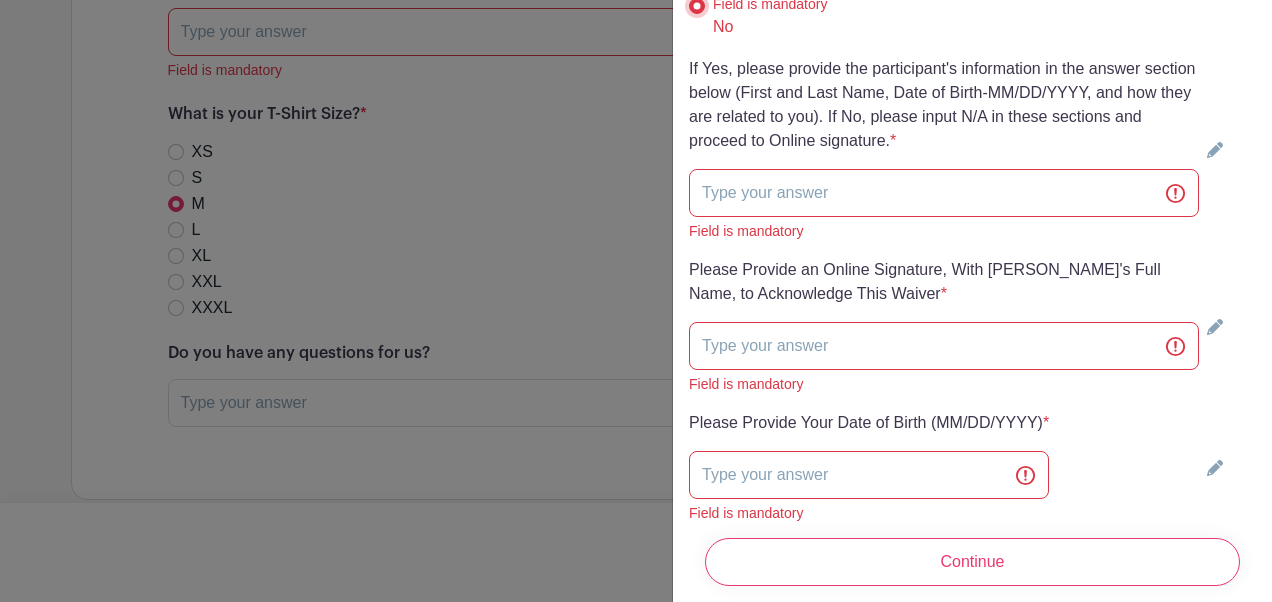 scroll, scrollTop: 5499, scrollLeft: 0, axis: vertical 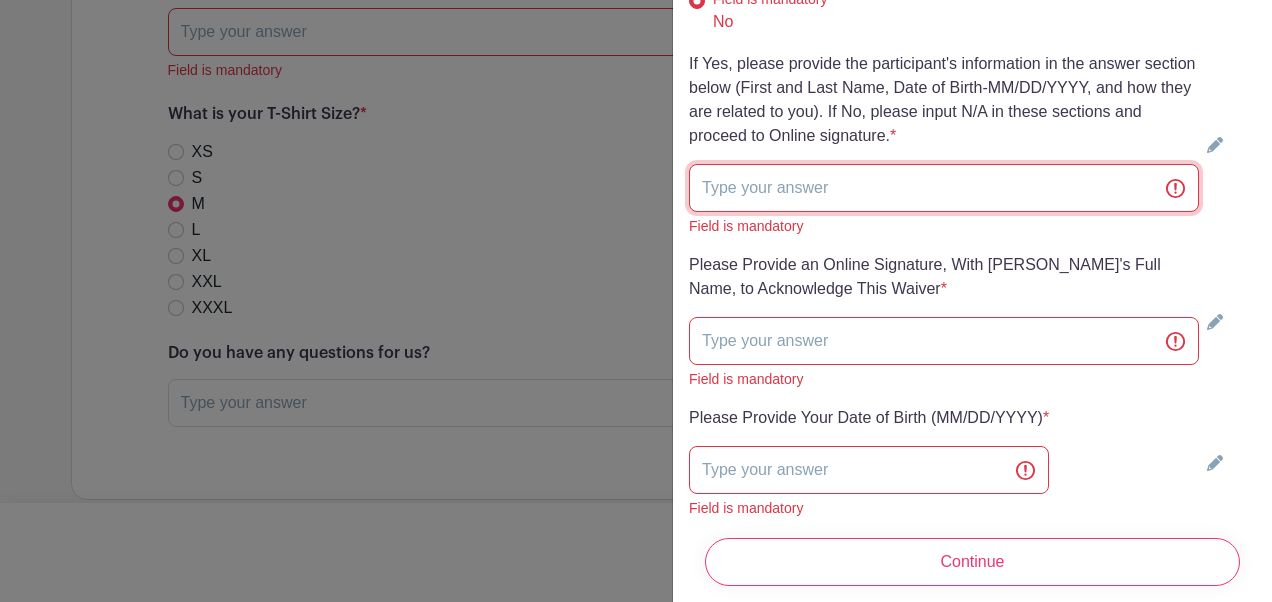 click at bounding box center (944, 188) 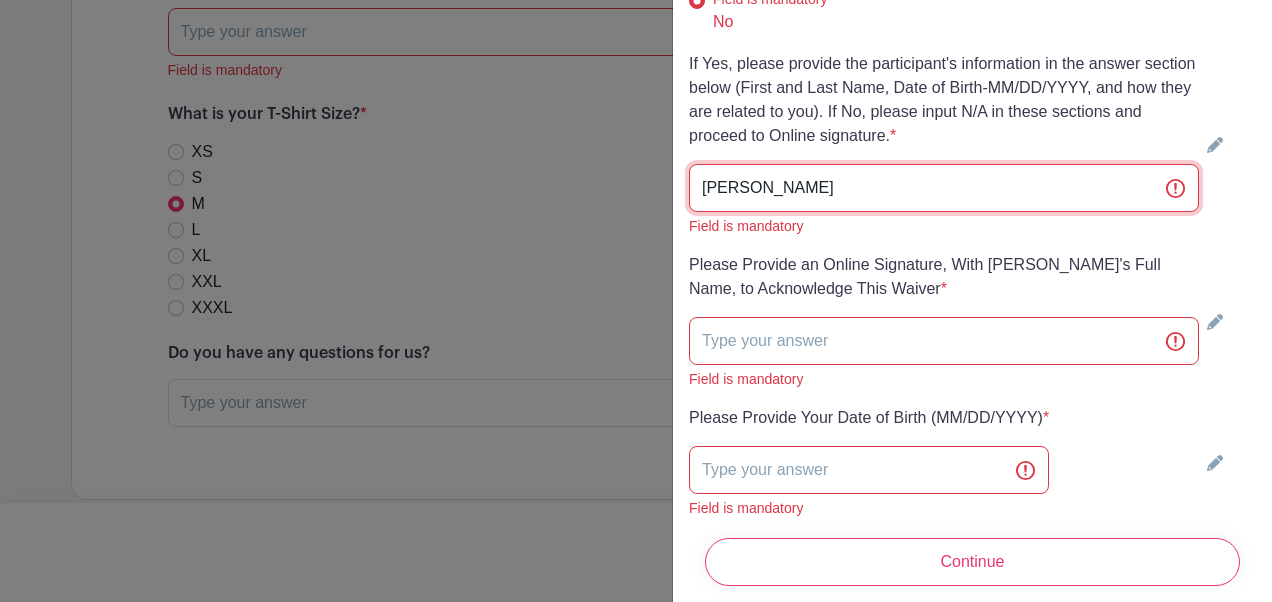 type on "[PERSON_NAME]" 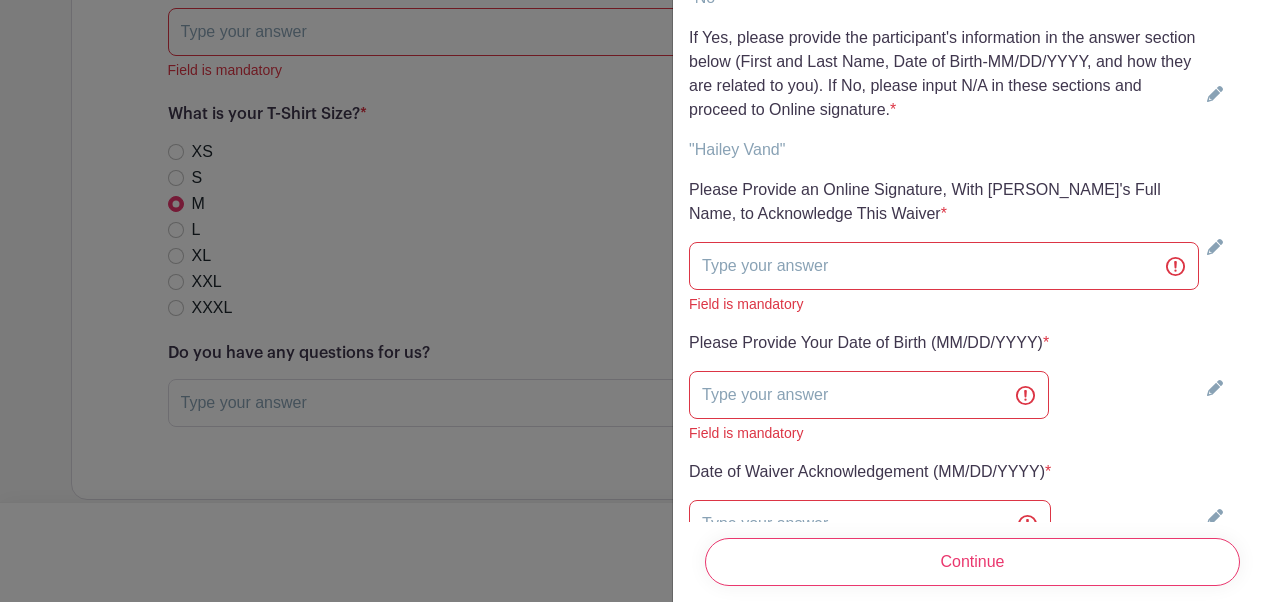 scroll, scrollTop: 5236, scrollLeft: 0, axis: vertical 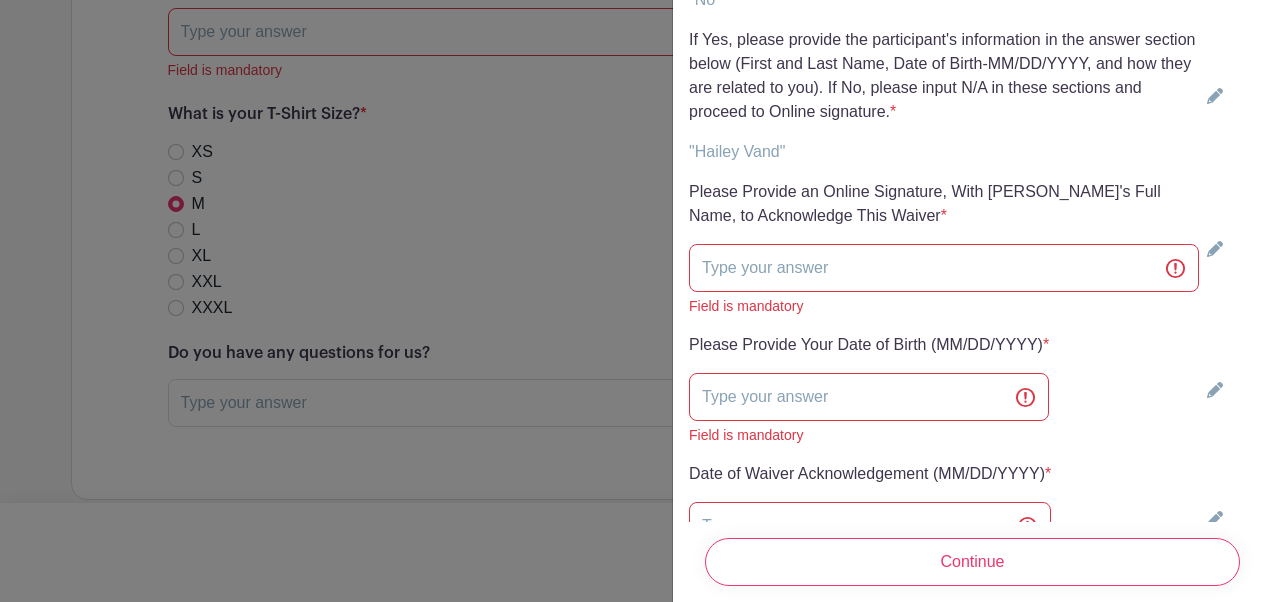 click on ""Hailey Vand"" at bounding box center (737, 151) 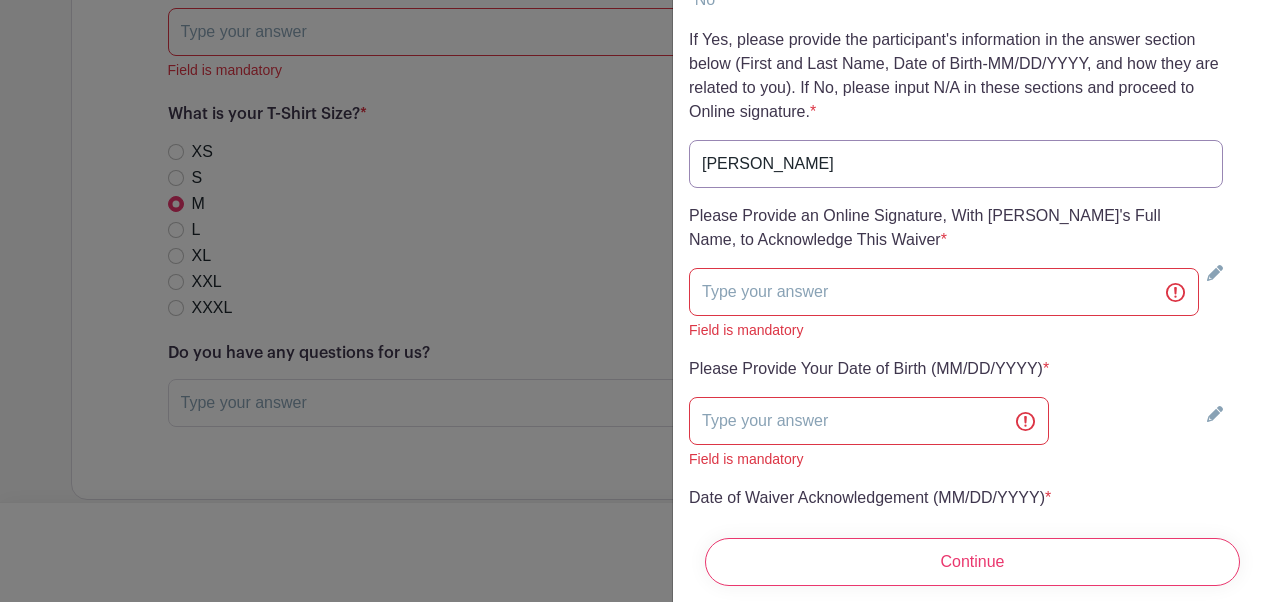 click on "[PERSON_NAME]" at bounding box center (956, 164) 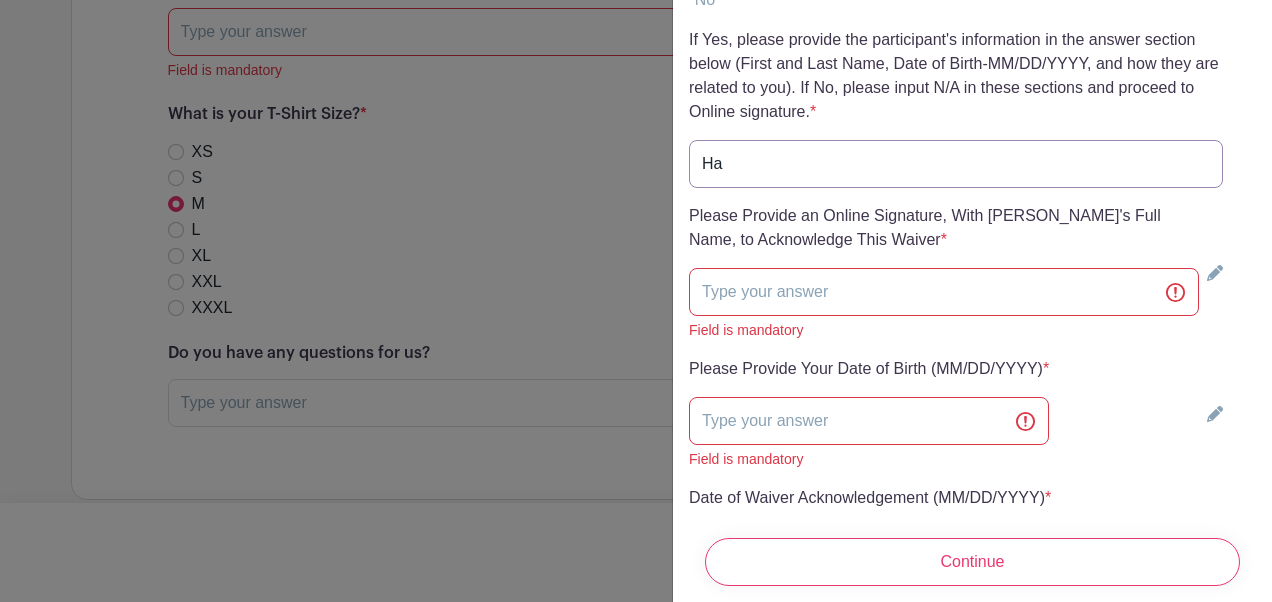 type on "H" 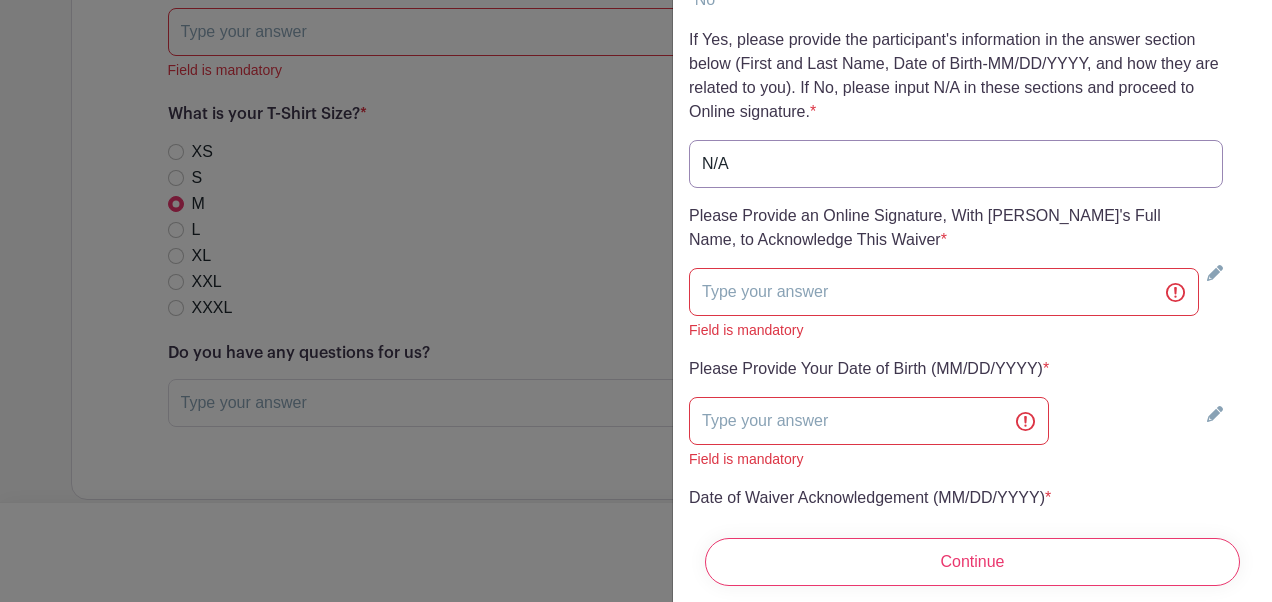 type on "N/A" 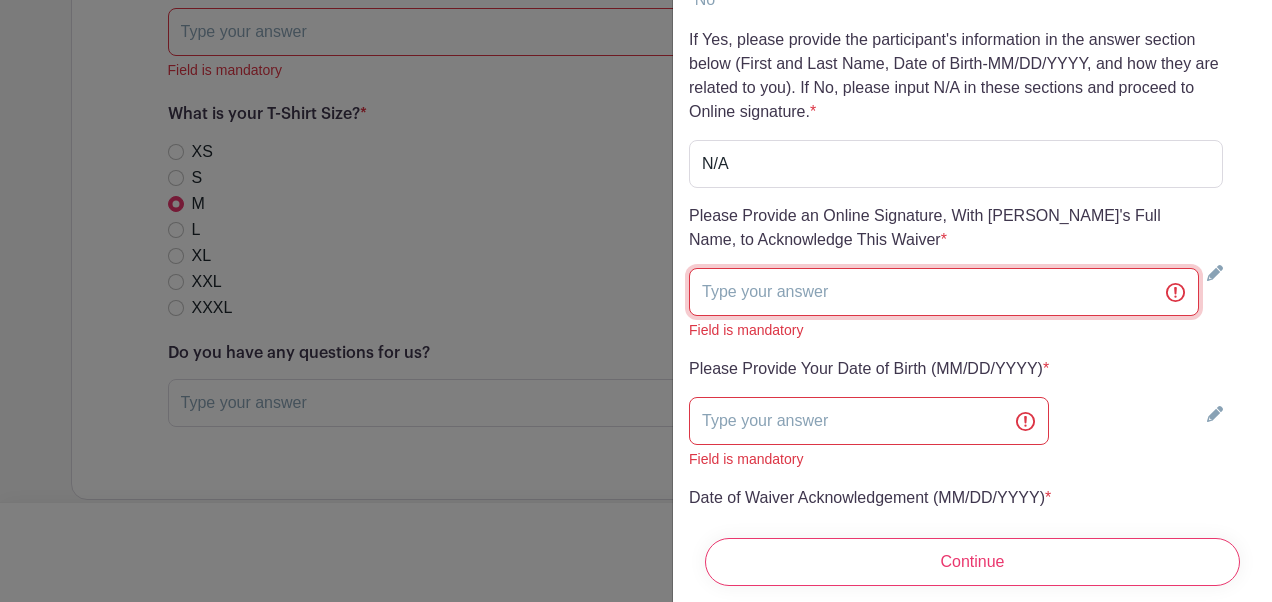 click at bounding box center [944, 292] 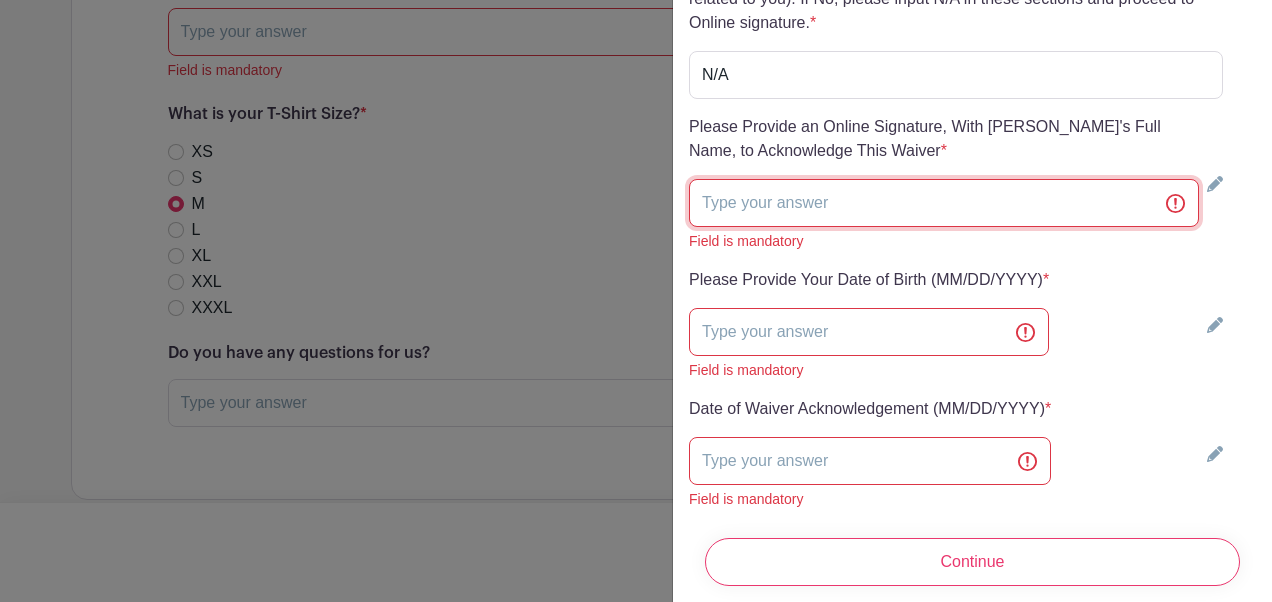scroll, scrollTop: 5332, scrollLeft: 0, axis: vertical 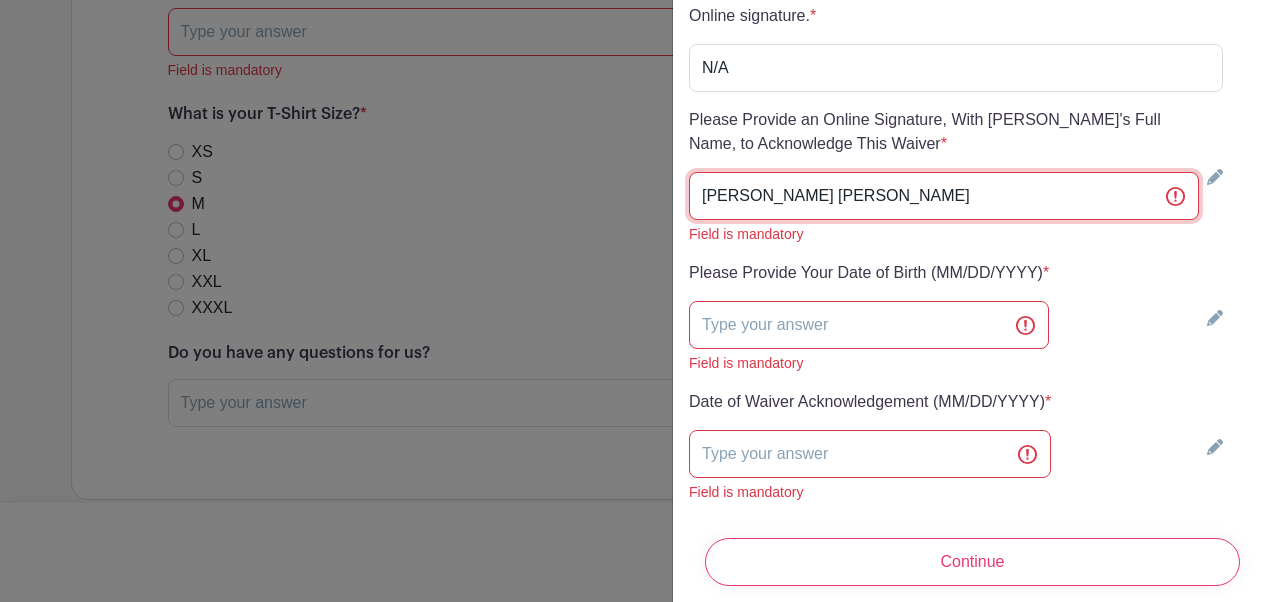 type on "[PERSON_NAME] [PERSON_NAME]" 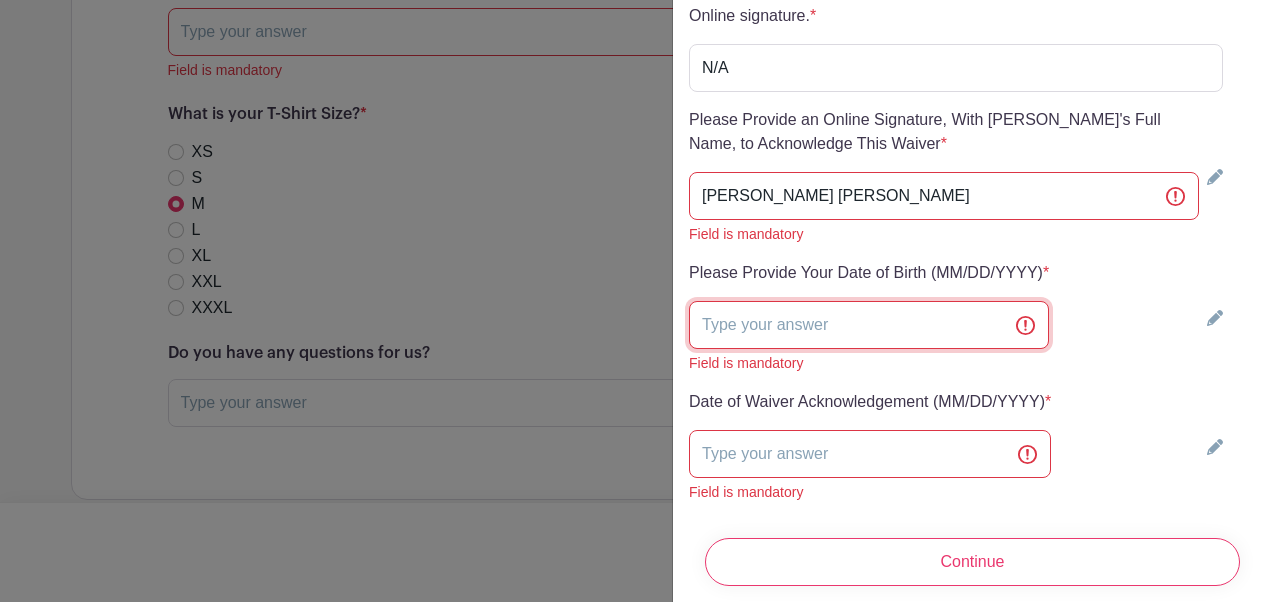 click at bounding box center [869, 325] 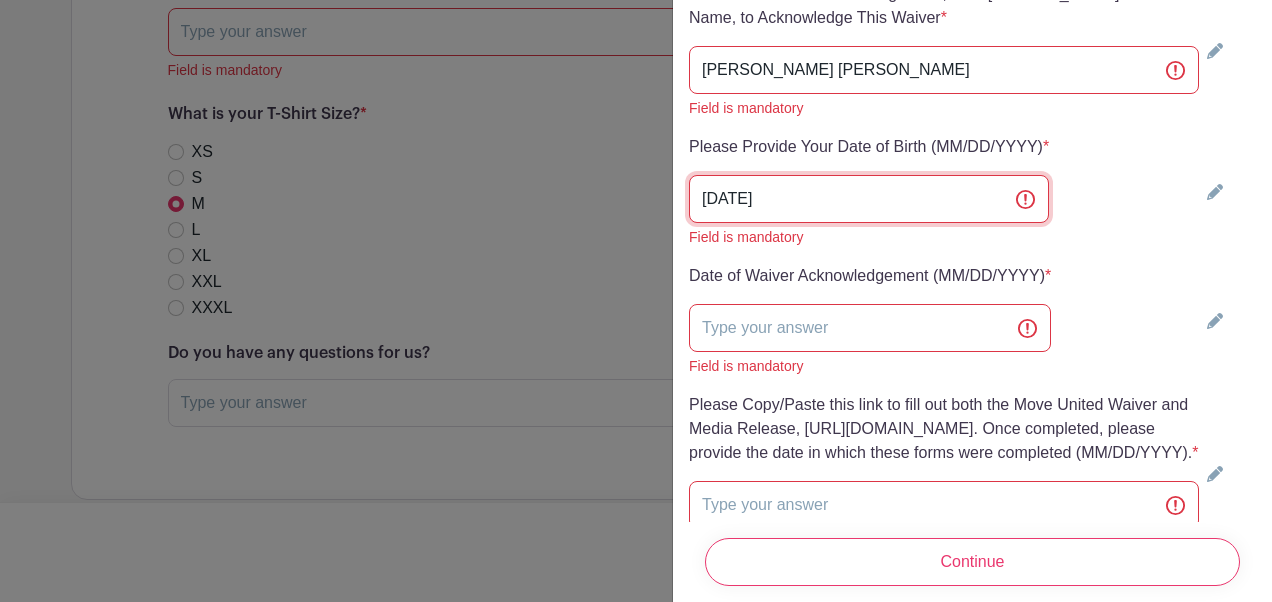 type on "[DATE]" 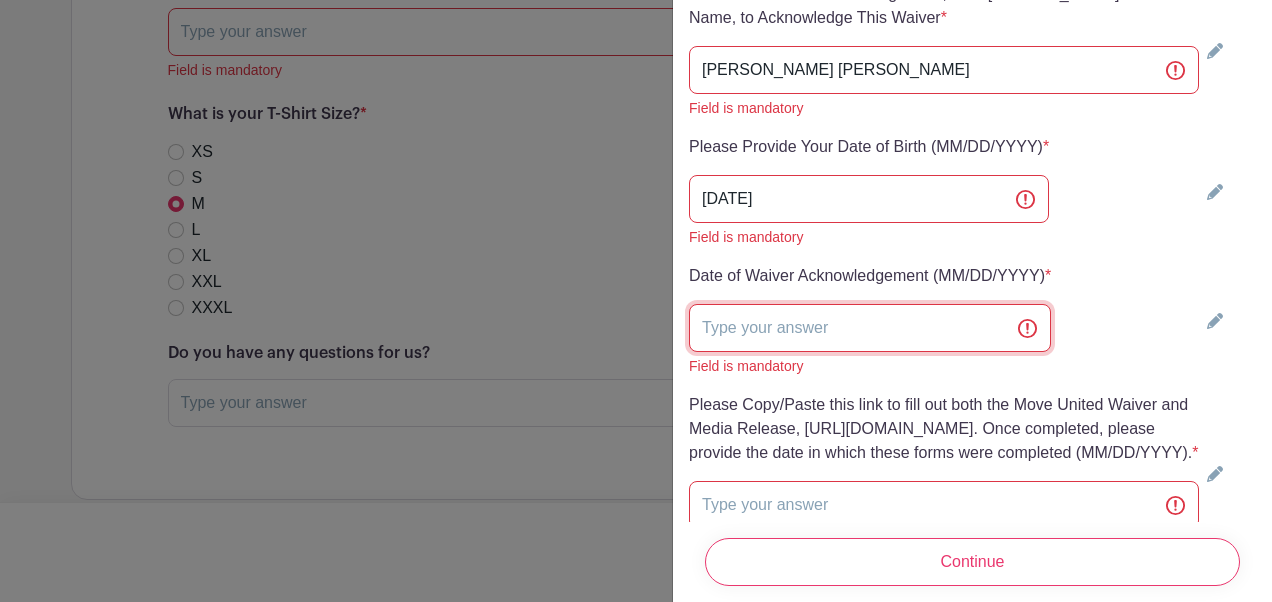 click at bounding box center [870, 328] 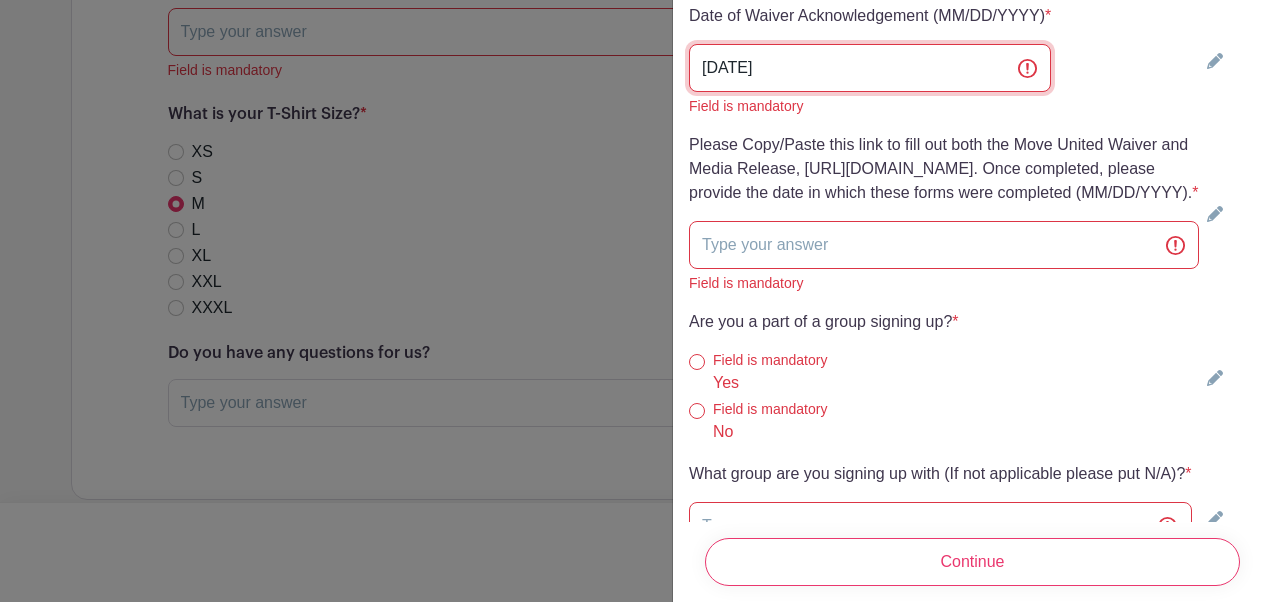 scroll, scrollTop: 5723, scrollLeft: 0, axis: vertical 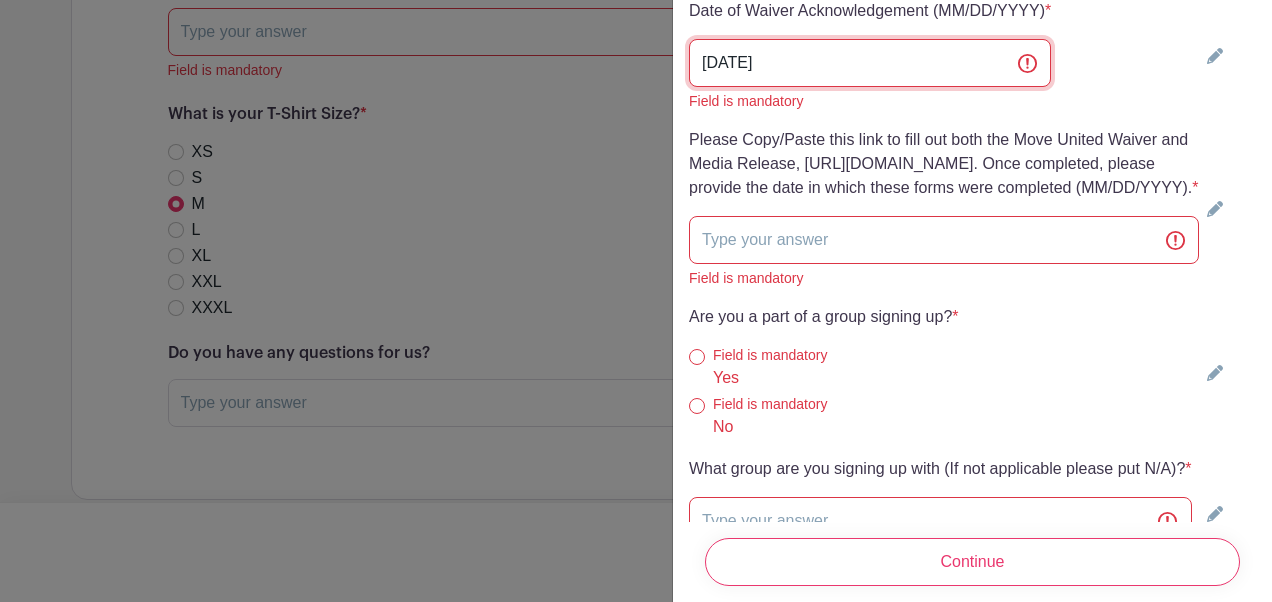 type on "[DATE]" 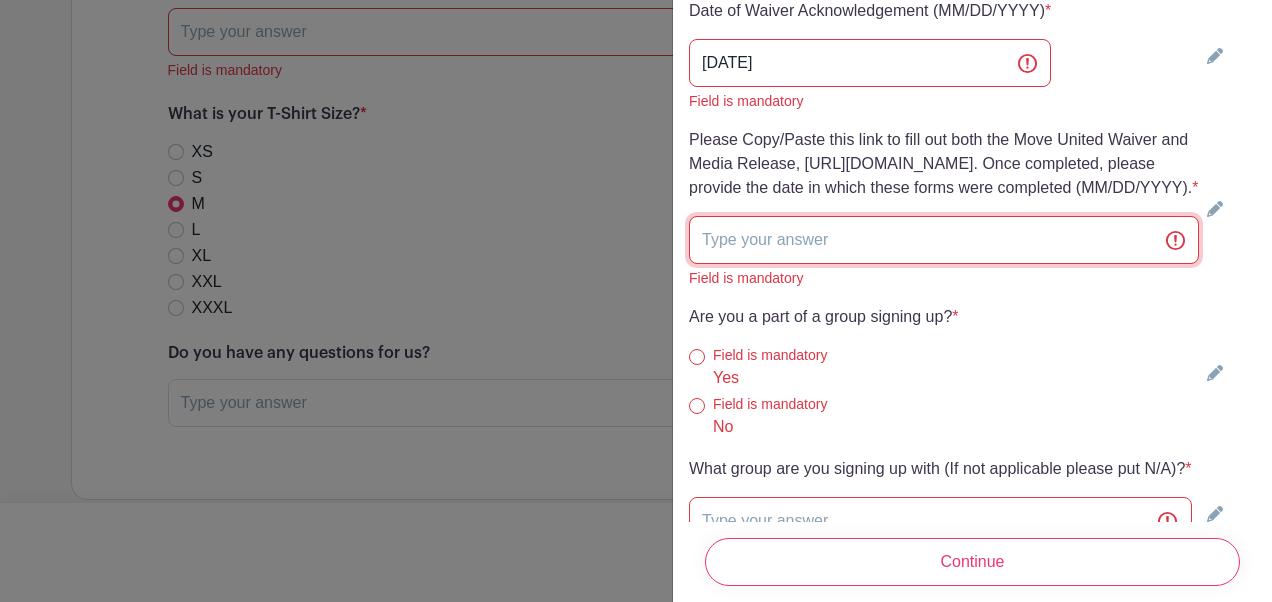 click at bounding box center [944, 240] 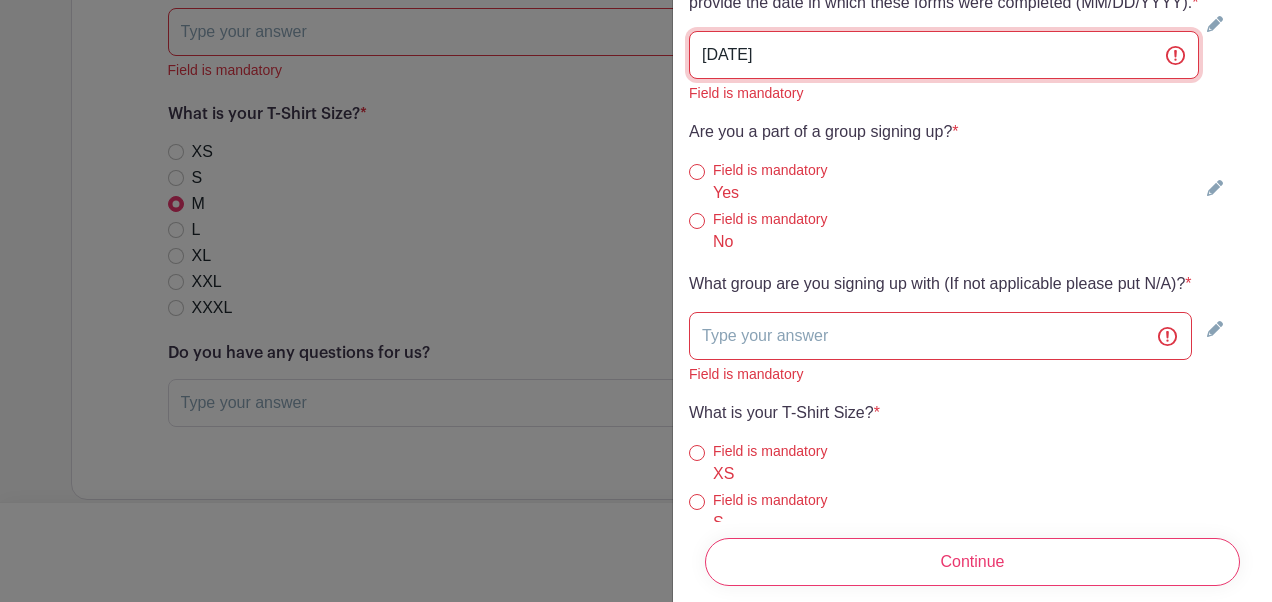 scroll, scrollTop: 5917, scrollLeft: 0, axis: vertical 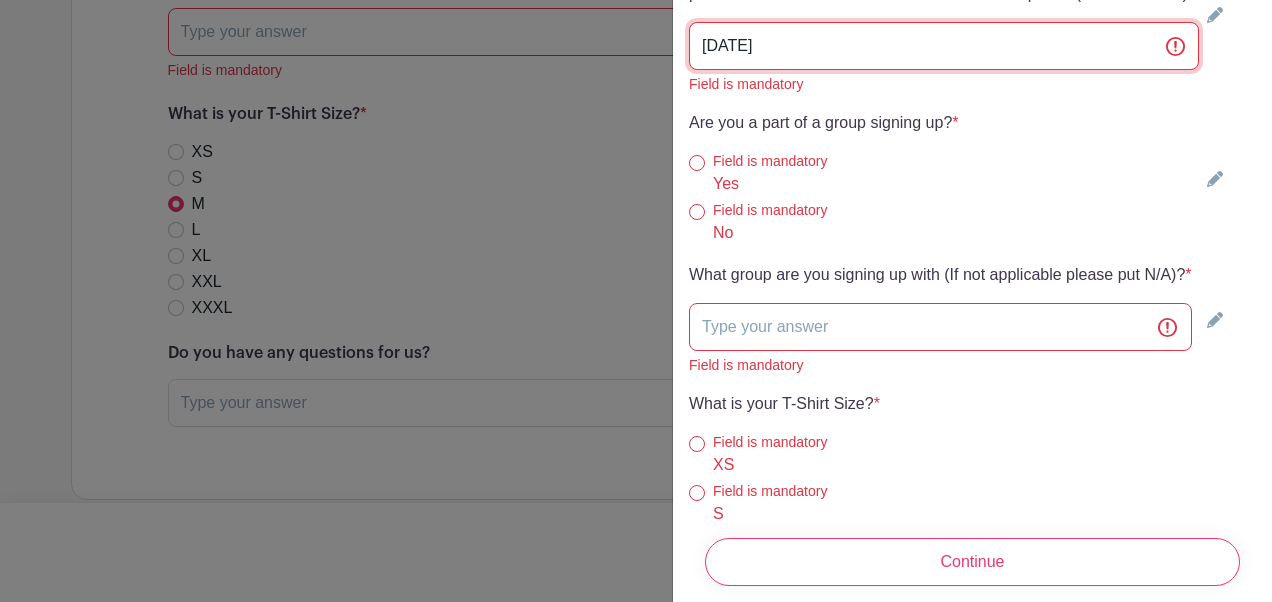 type on "[DATE]" 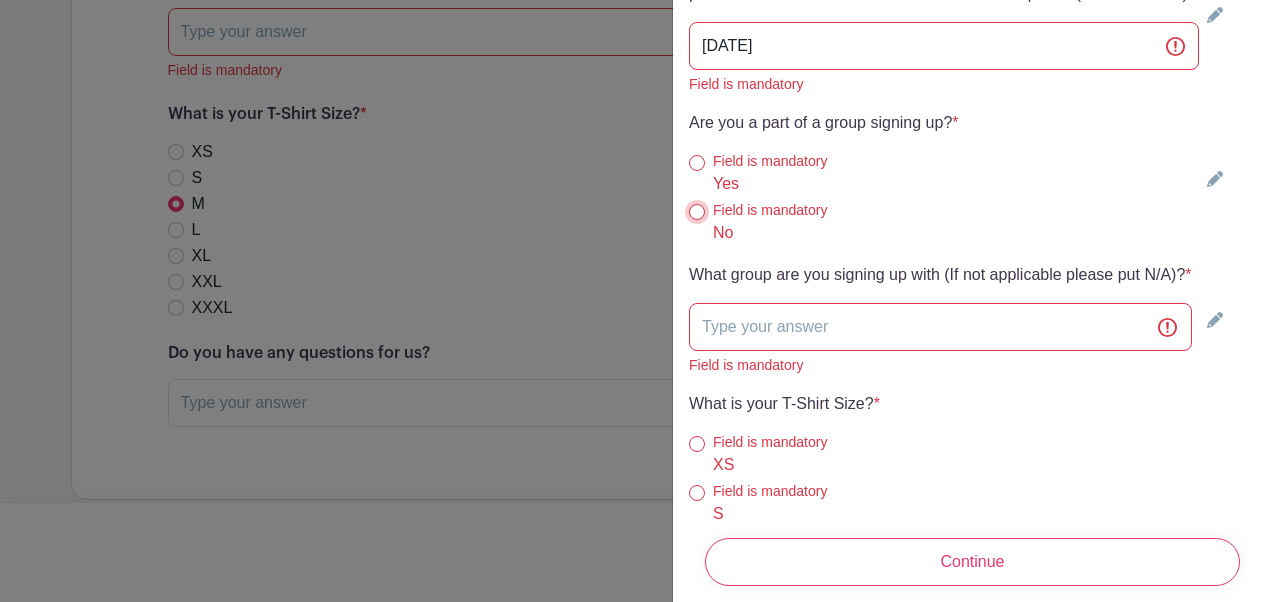 click on "No" at bounding box center [697, 212] 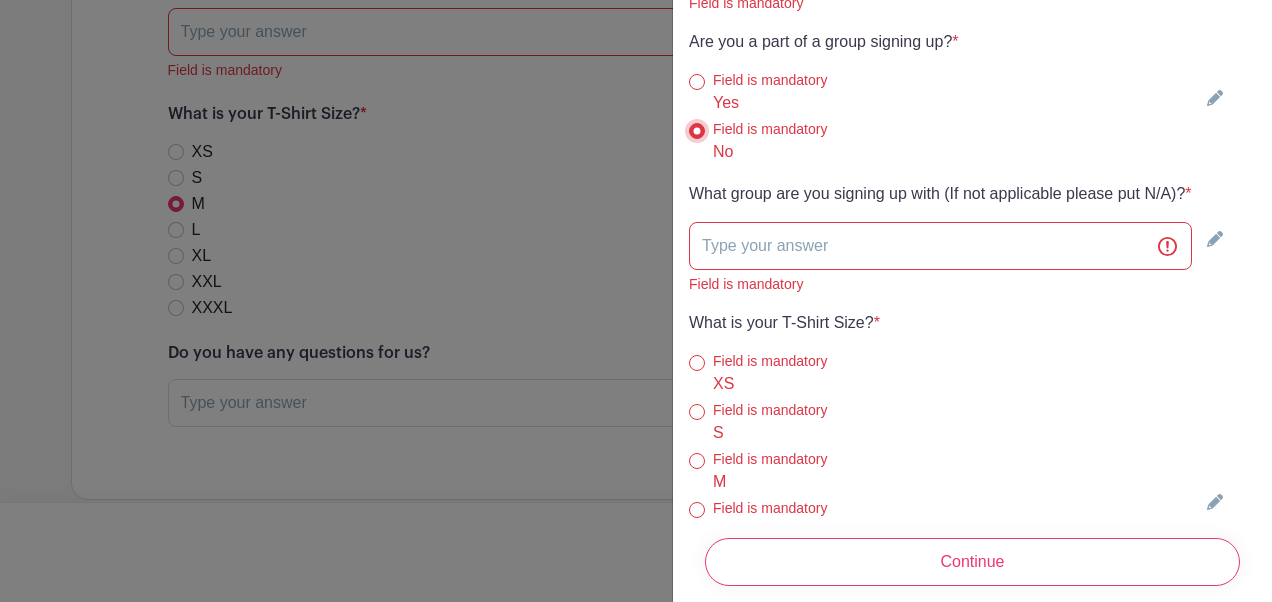 scroll, scrollTop: 5999, scrollLeft: 0, axis: vertical 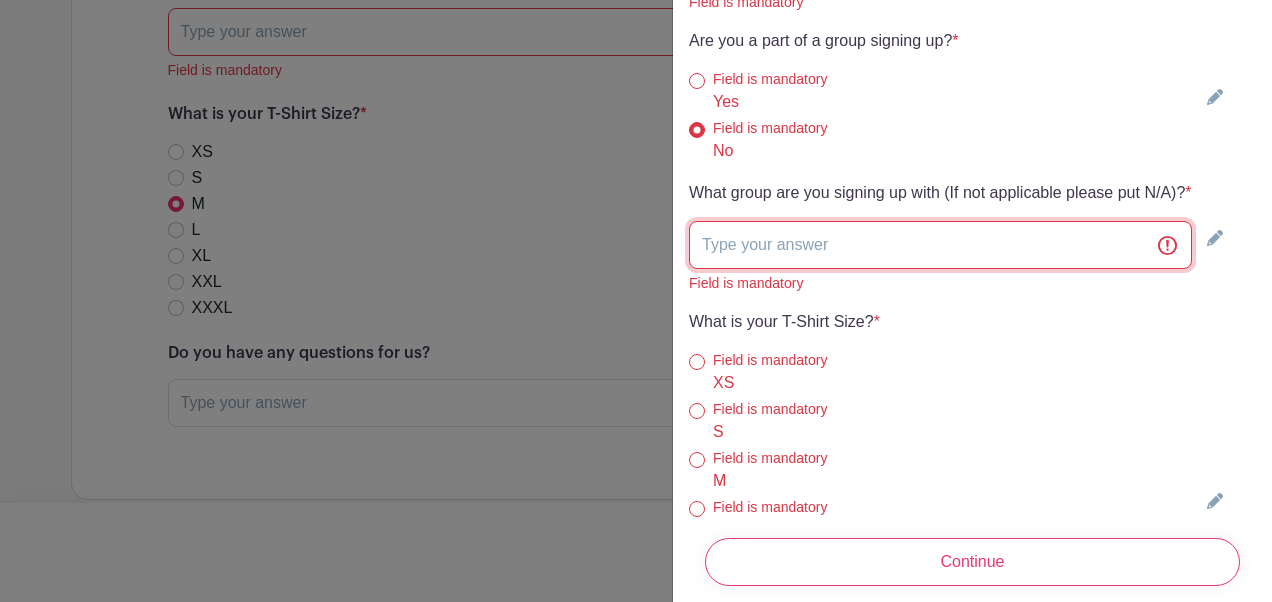 click at bounding box center [940, 245] 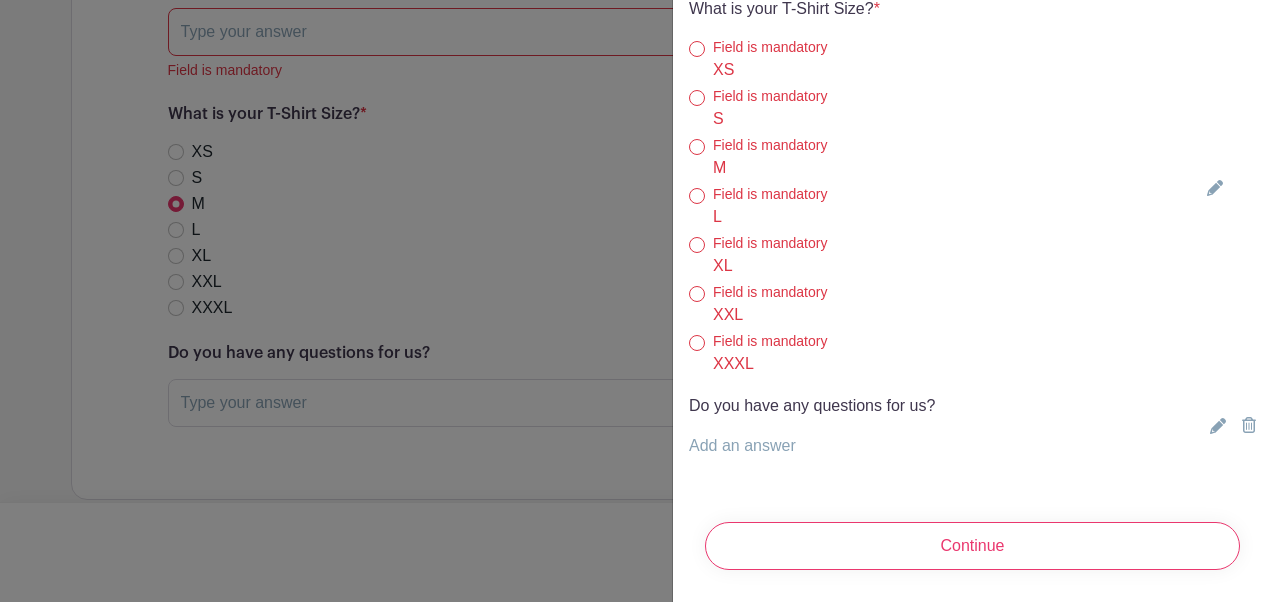scroll, scrollTop: 6324, scrollLeft: 0, axis: vertical 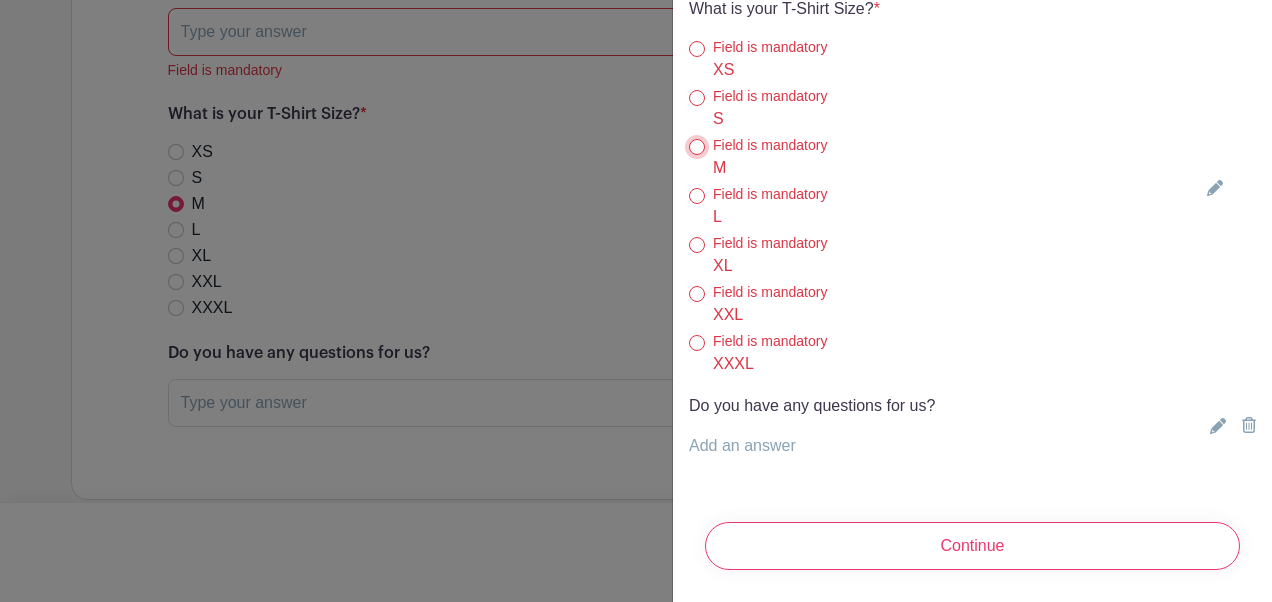 click on "M" at bounding box center [697, 147] 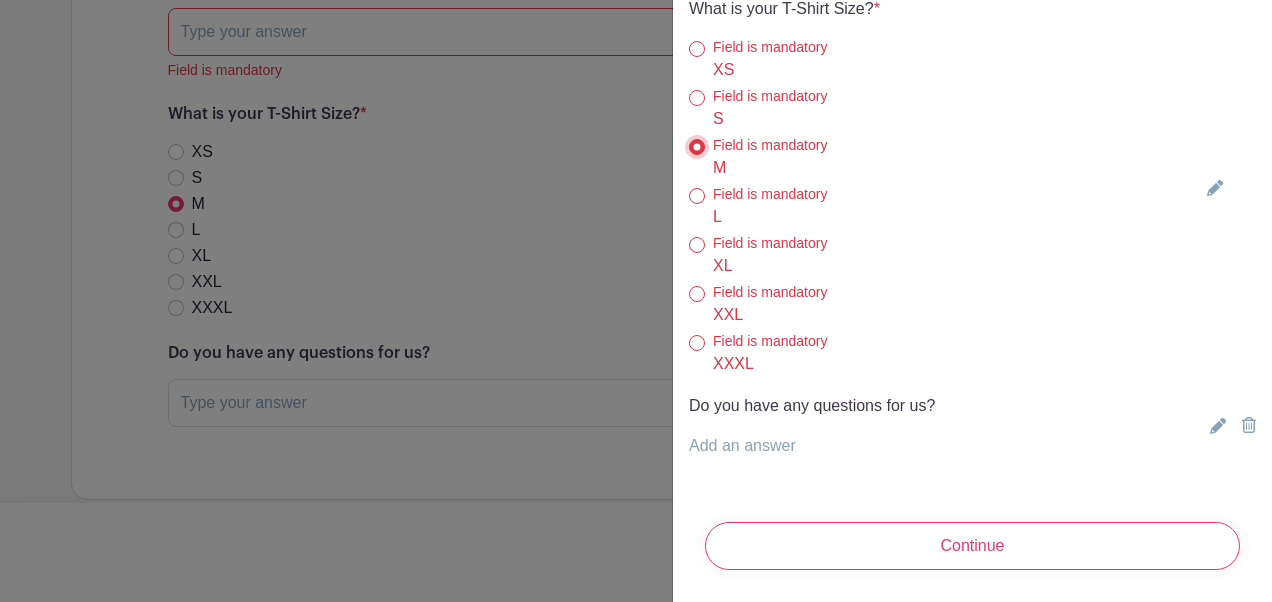 scroll, scrollTop: 6466, scrollLeft: 0, axis: vertical 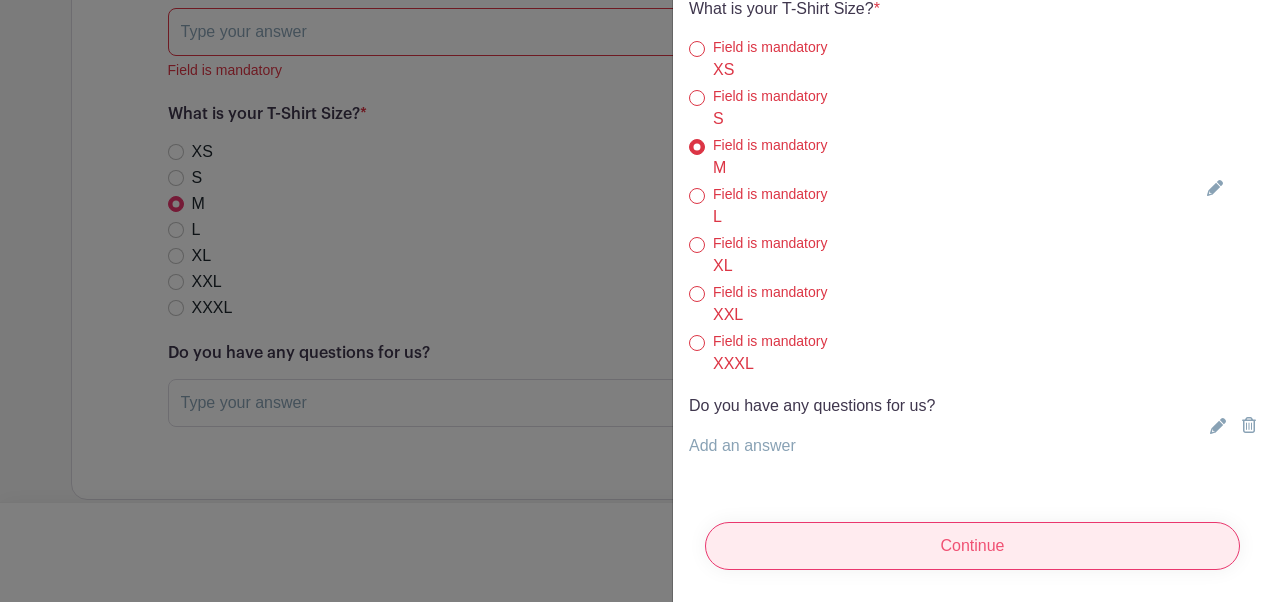 click on "Continue" at bounding box center [972, 546] 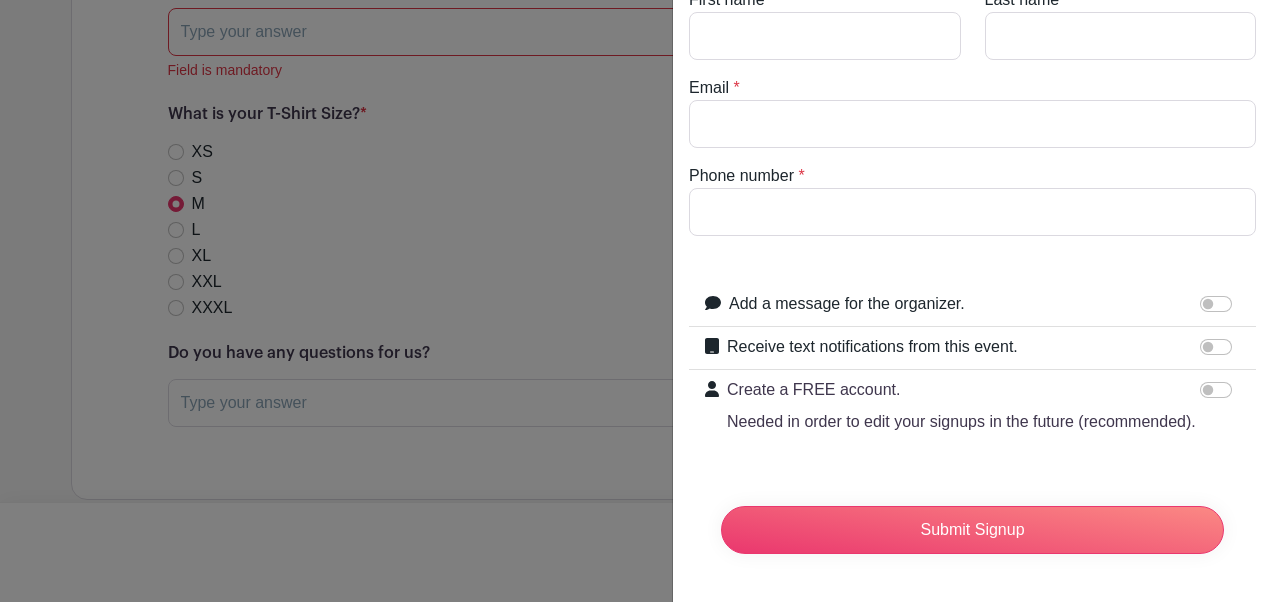 scroll, scrollTop: 0, scrollLeft: 0, axis: both 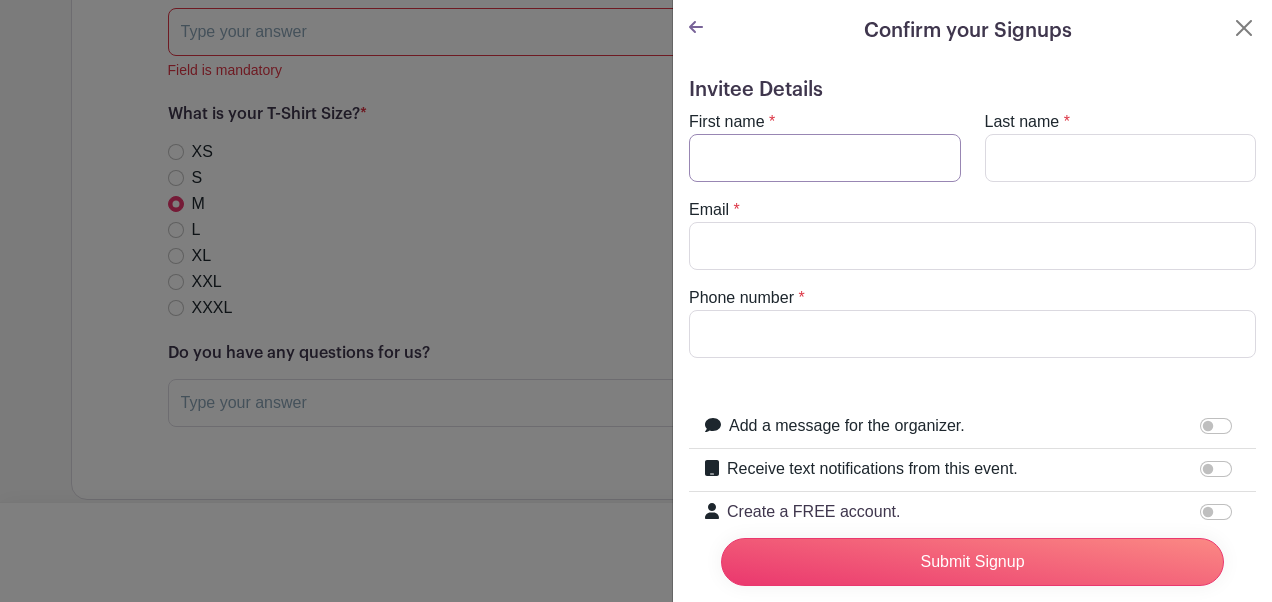 click on "First name" at bounding box center [825, 158] 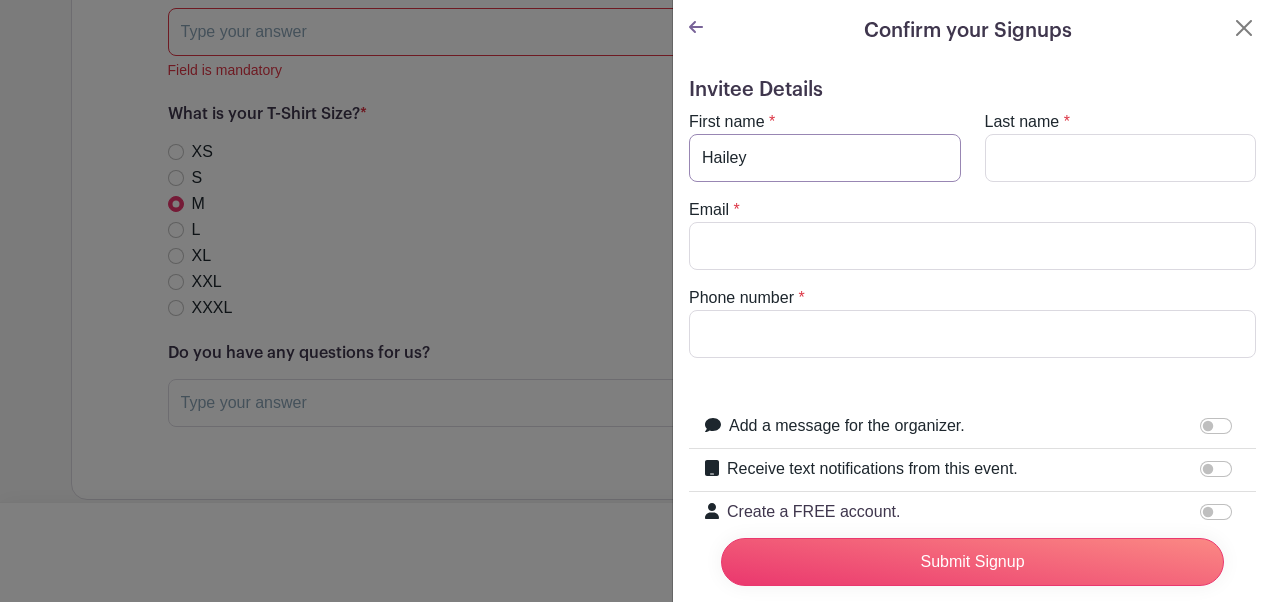 type on "Hailey" 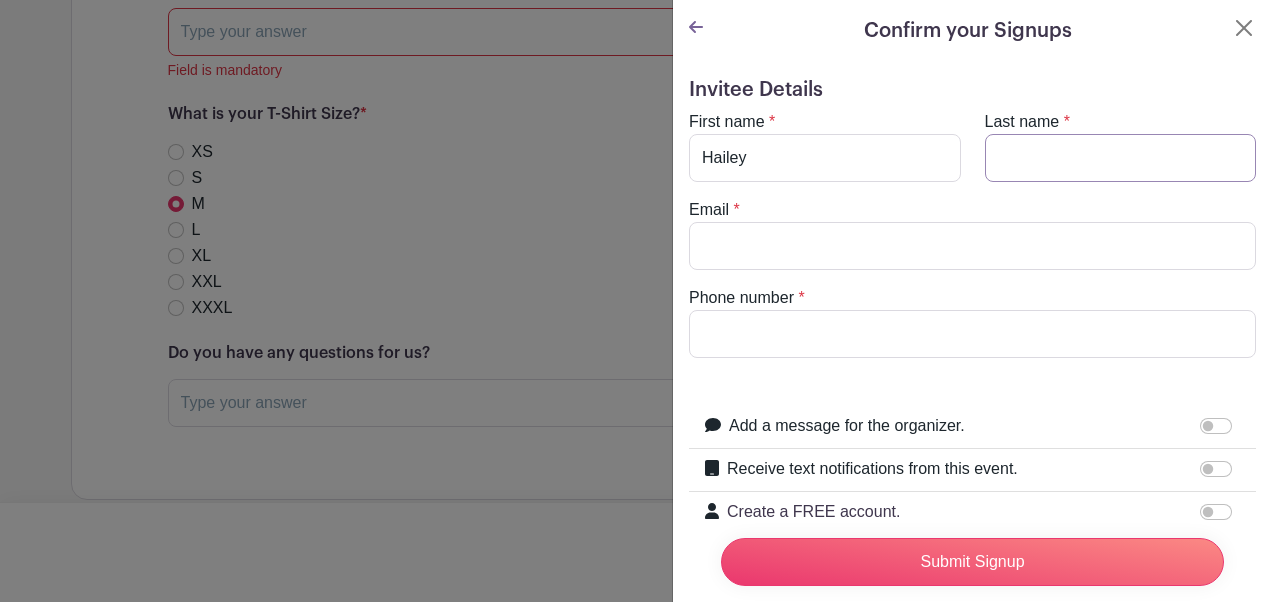 click on "Last name" at bounding box center (1121, 158) 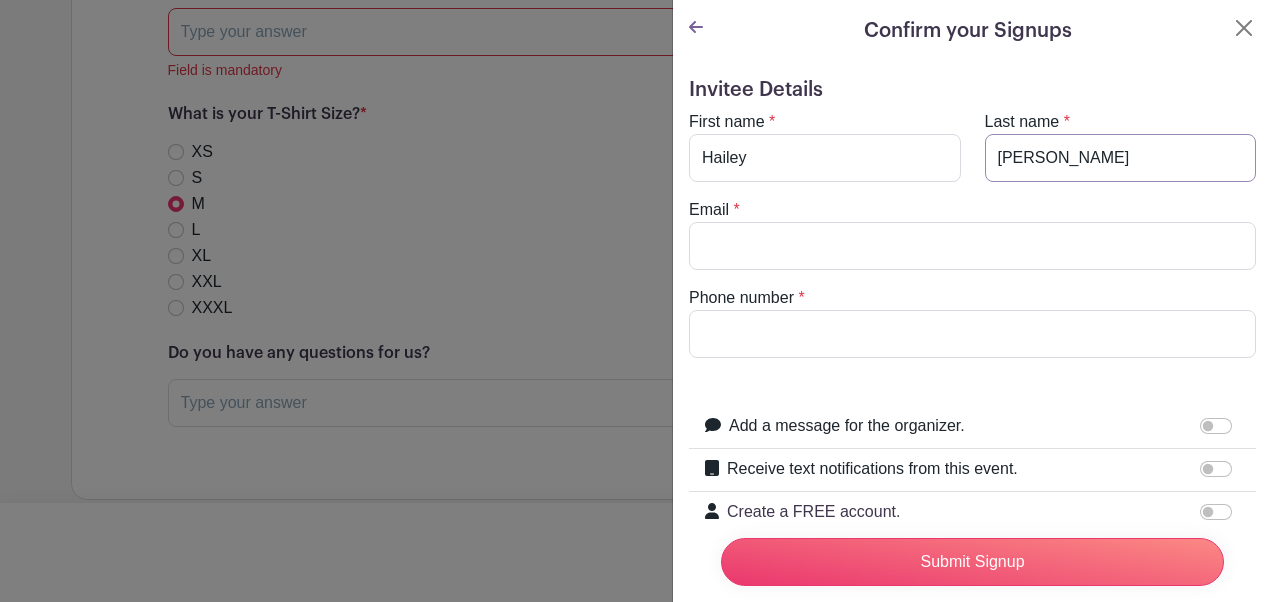 type on "[PERSON_NAME]" 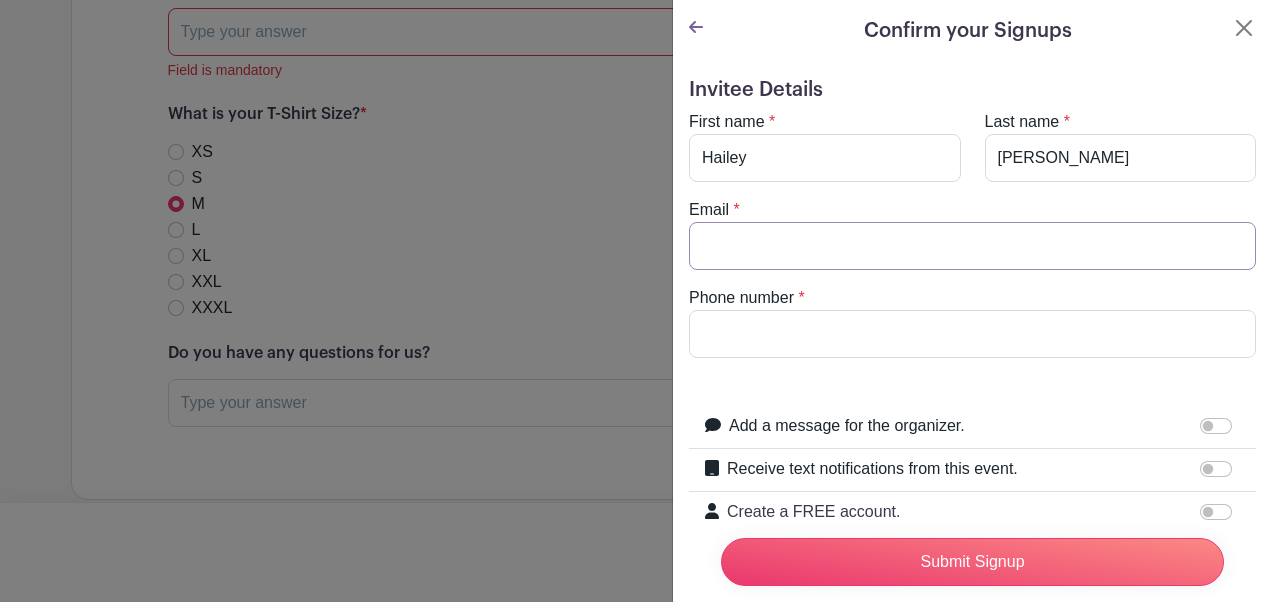 click on "Email" at bounding box center (972, 246) 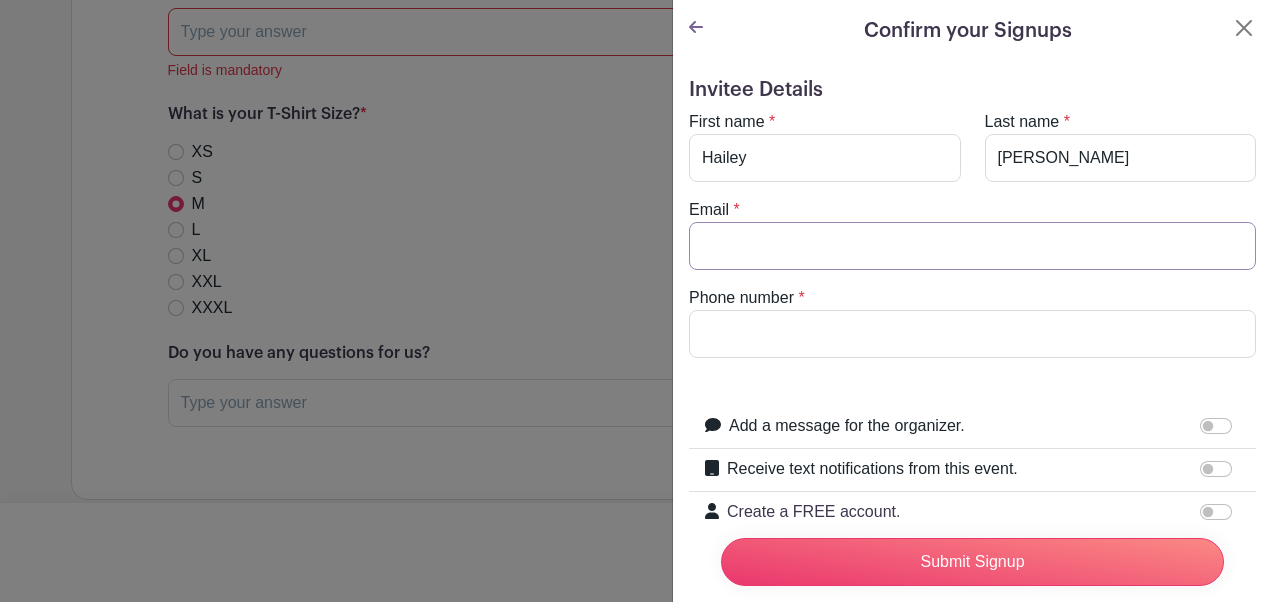 type on "[EMAIL_ADDRESS][DOMAIN_NAME]" 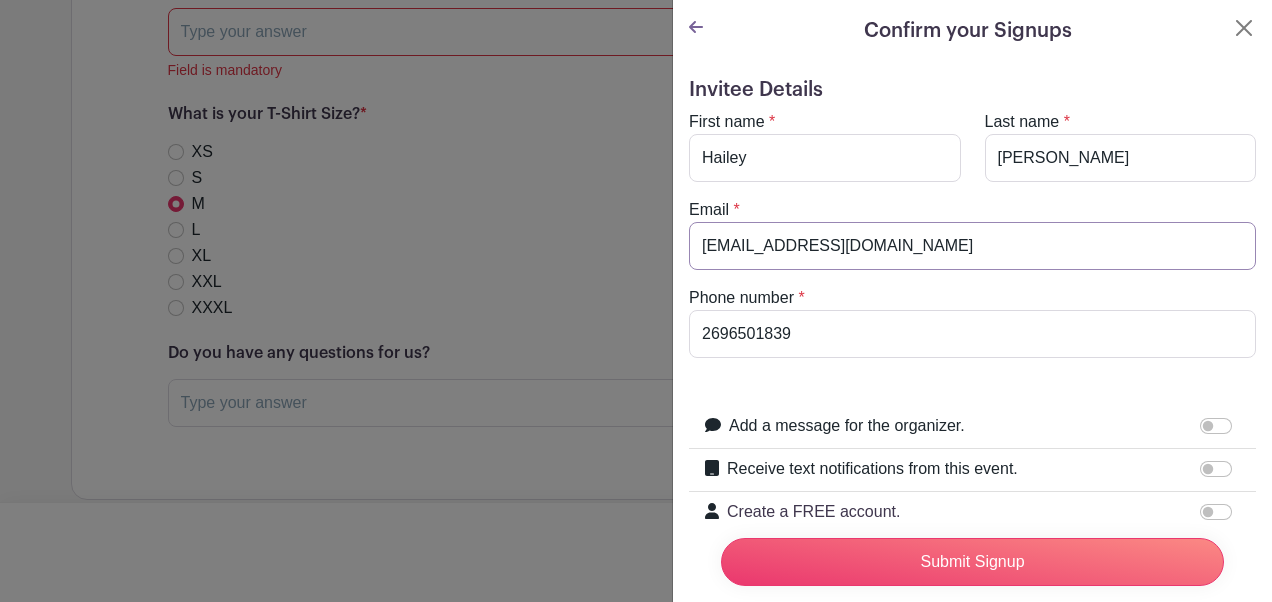 scroll, scrollTop: 158, scrollLeft: 0, axis: vertical 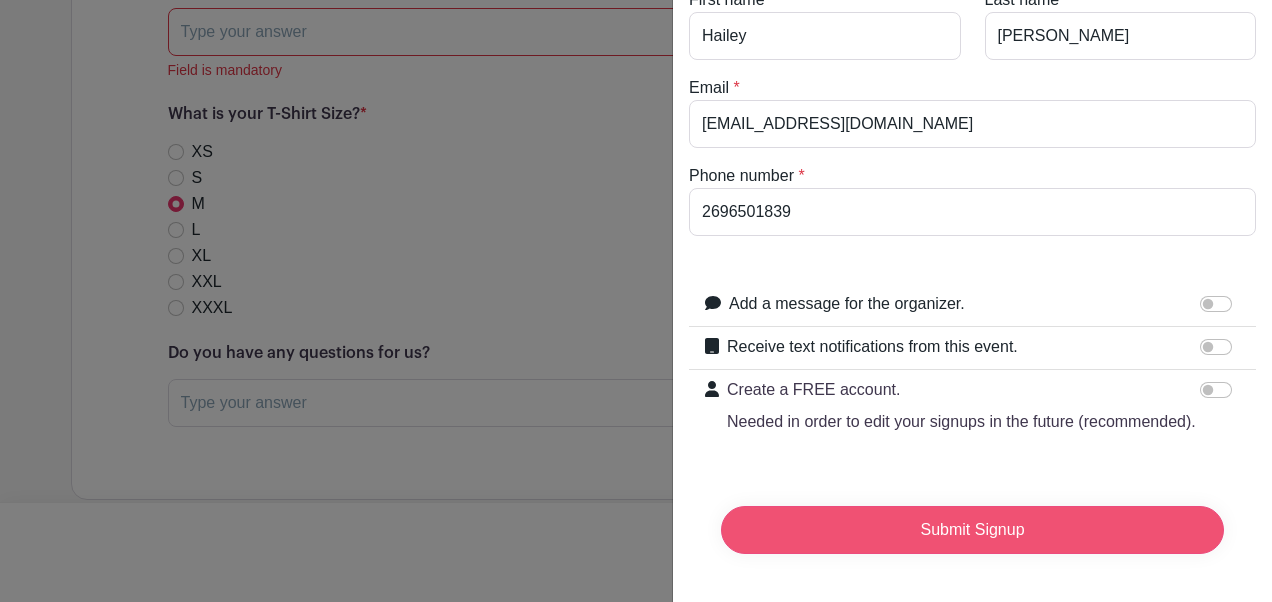 click on "Submit Signup" at bounding box center [972, 530] 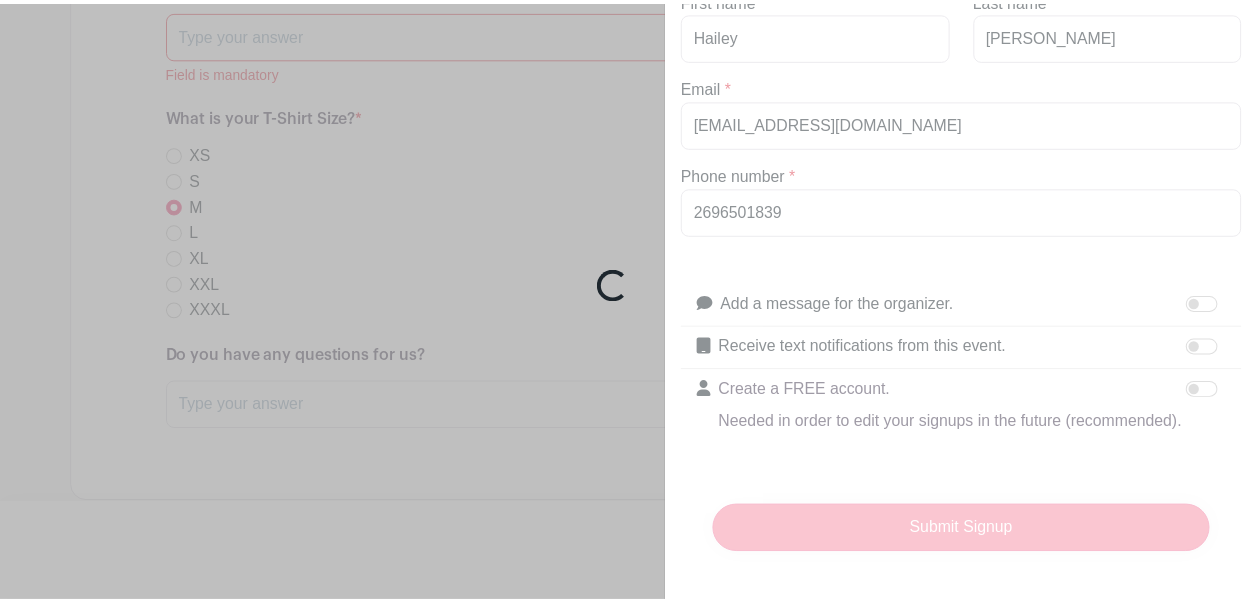 scroll, scrollTop: 8925, scrollLeft: 0, axis: vertical 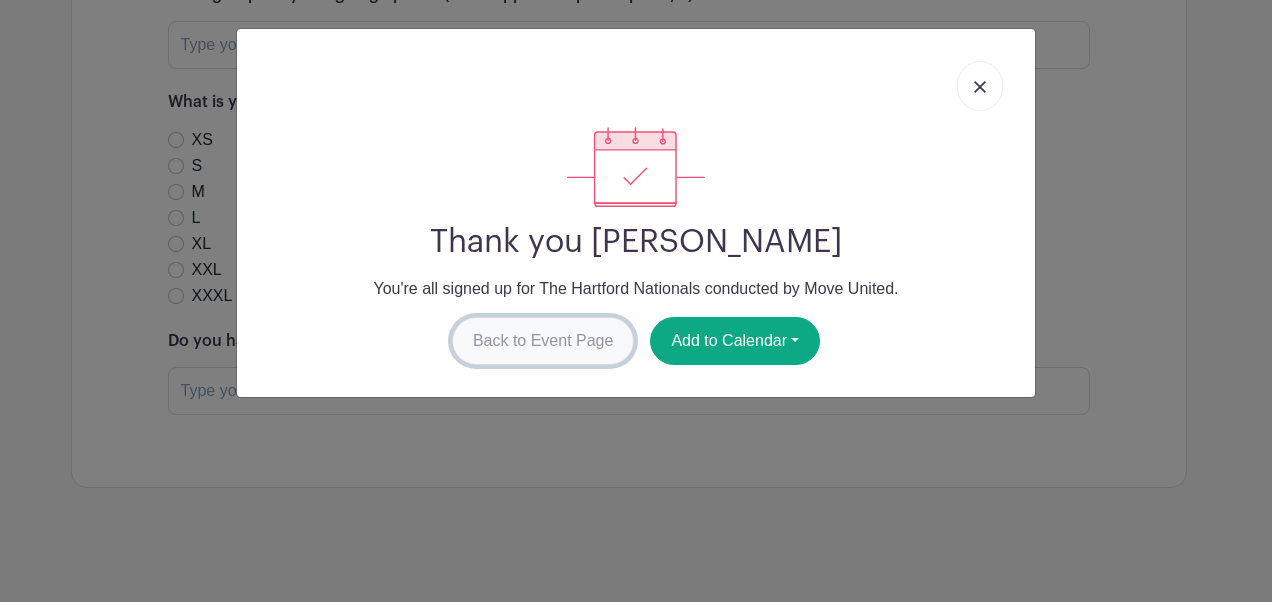 click on "Back to Event Page" at bounding box center (543, 341) 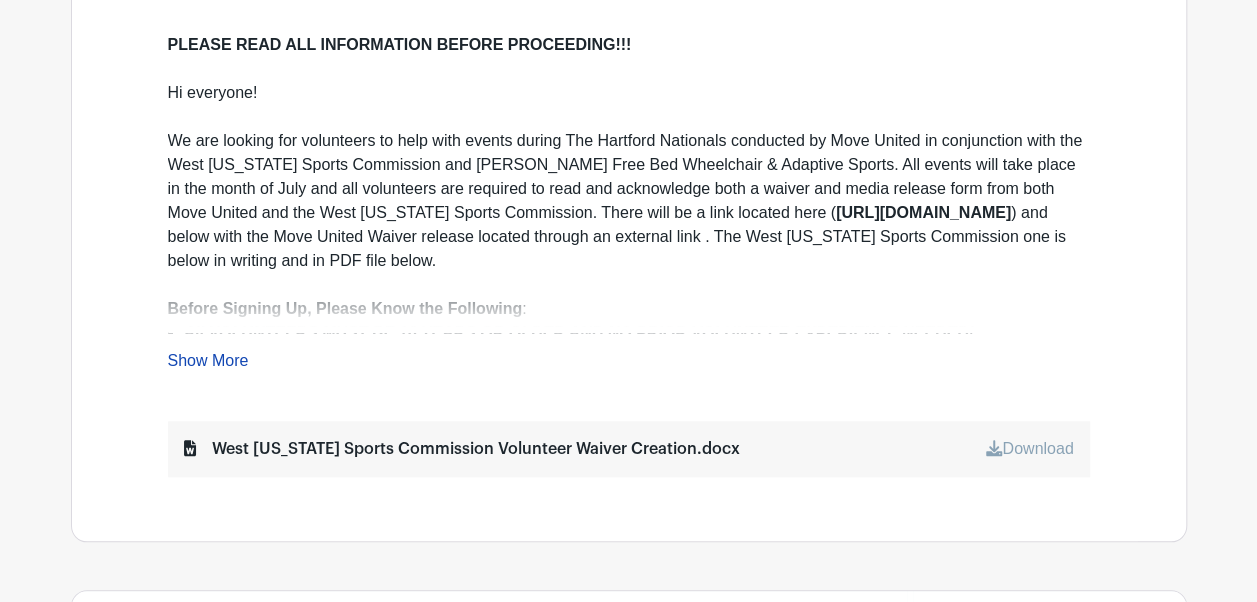 scroll, scrollTop: 796, scrollLeft: 0, axis: vertical 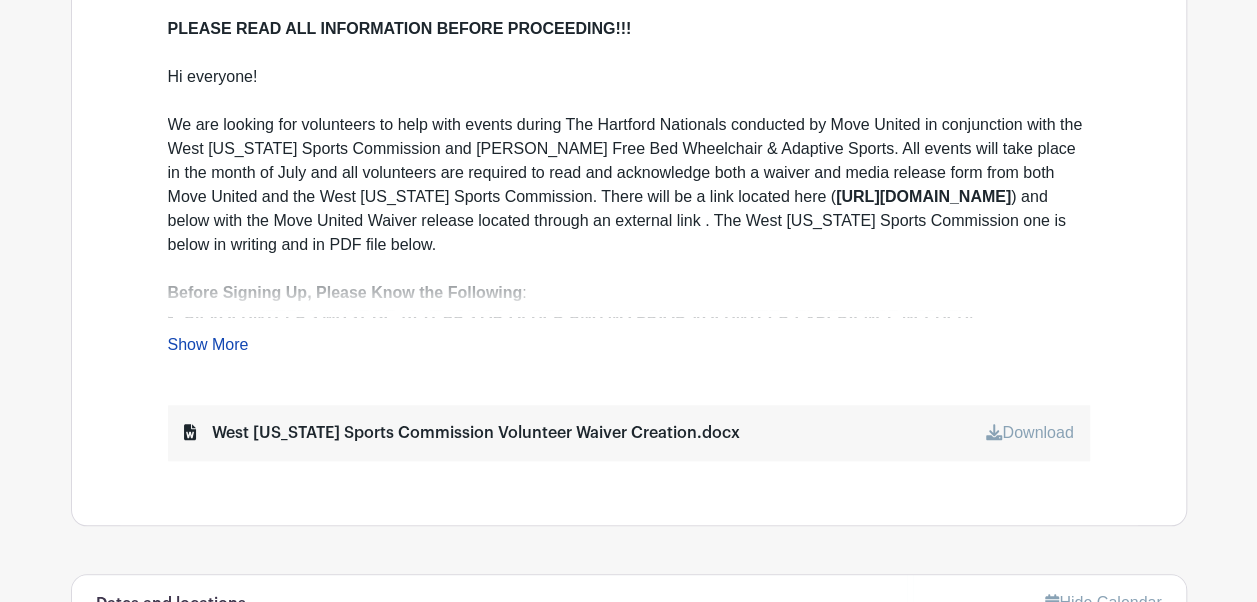 click on "West [US_STATE] Sports Commission Volunteer Waiver Creation.docx" at bounding box center [462, 433] 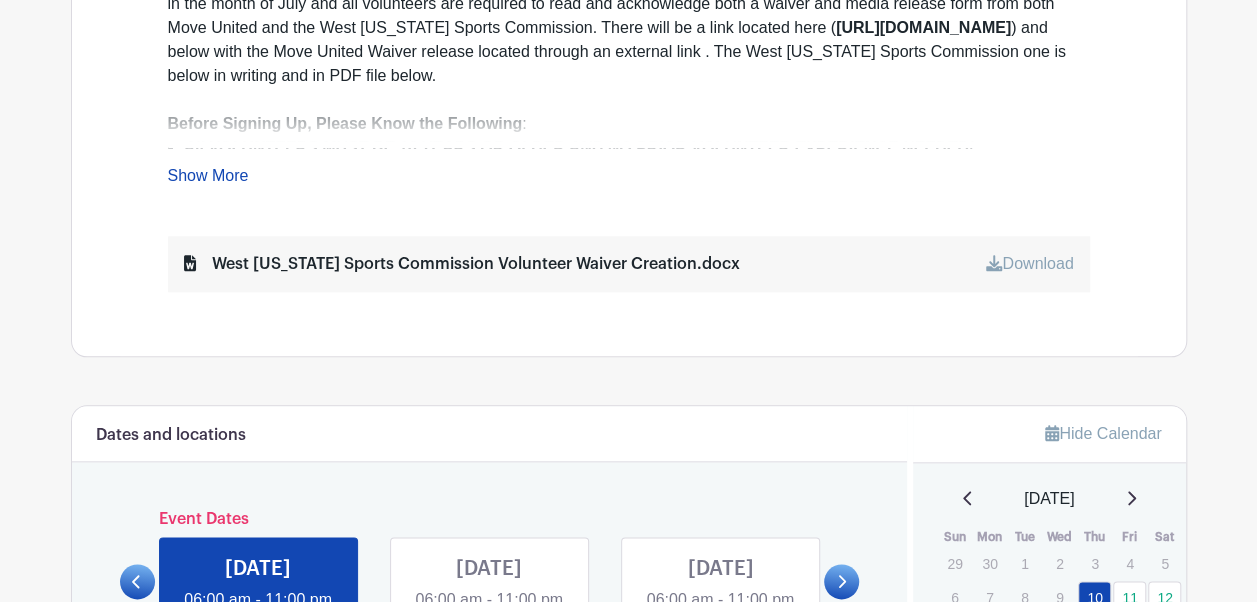 scroll, scrollTop: 966, scrollLeft: 0, axis: vertical 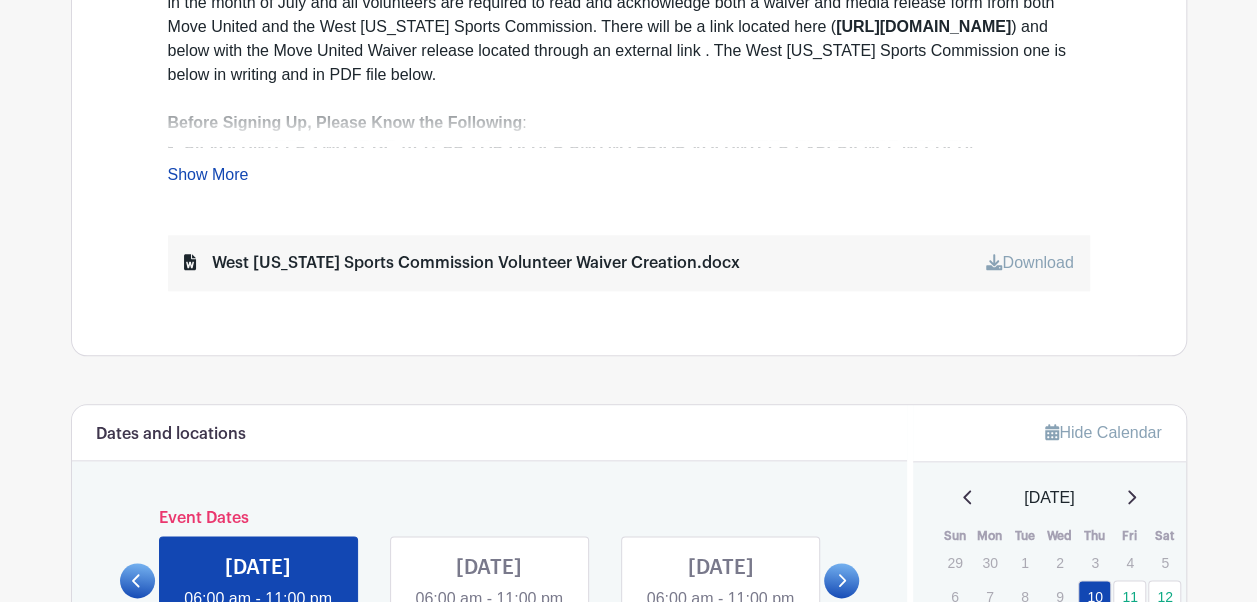 click on "Download" at bounding box center (1029, 262) 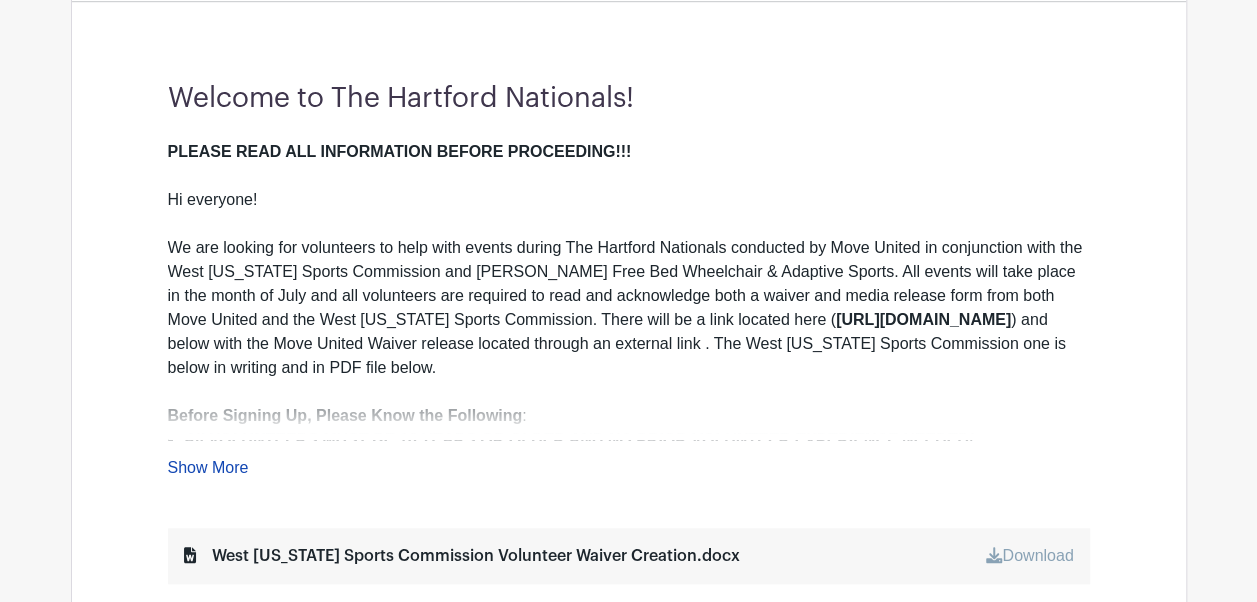 scroll, scrollTop: 652, scrollLeft: 0, axis: vertical 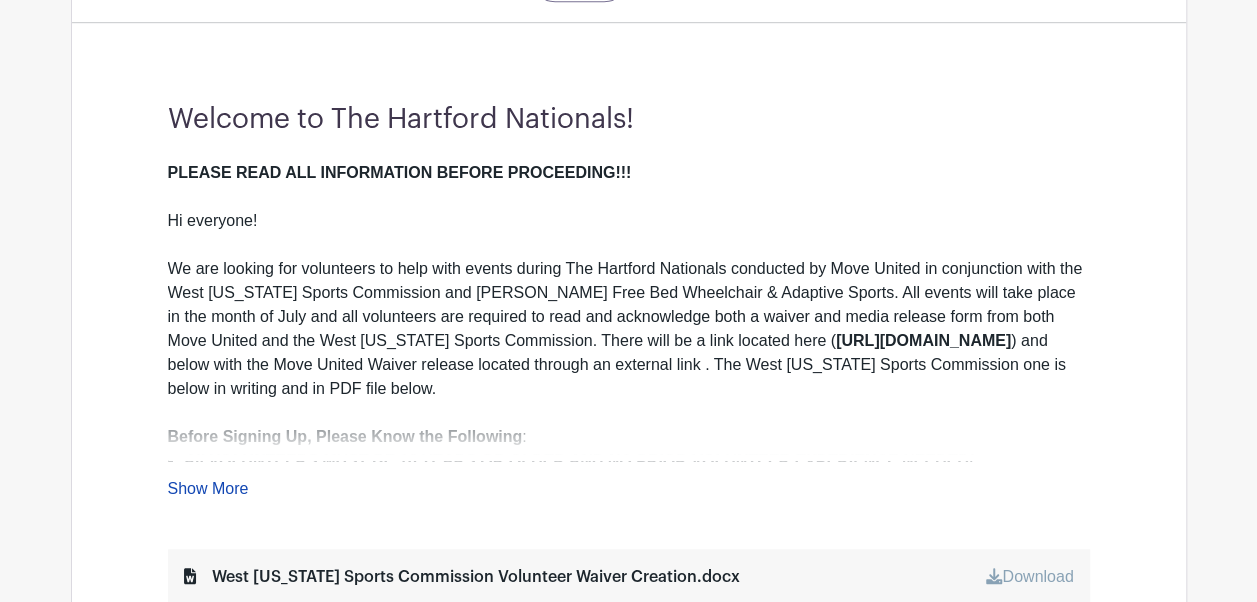 click on "Show More" at bounding box center [208, 492] 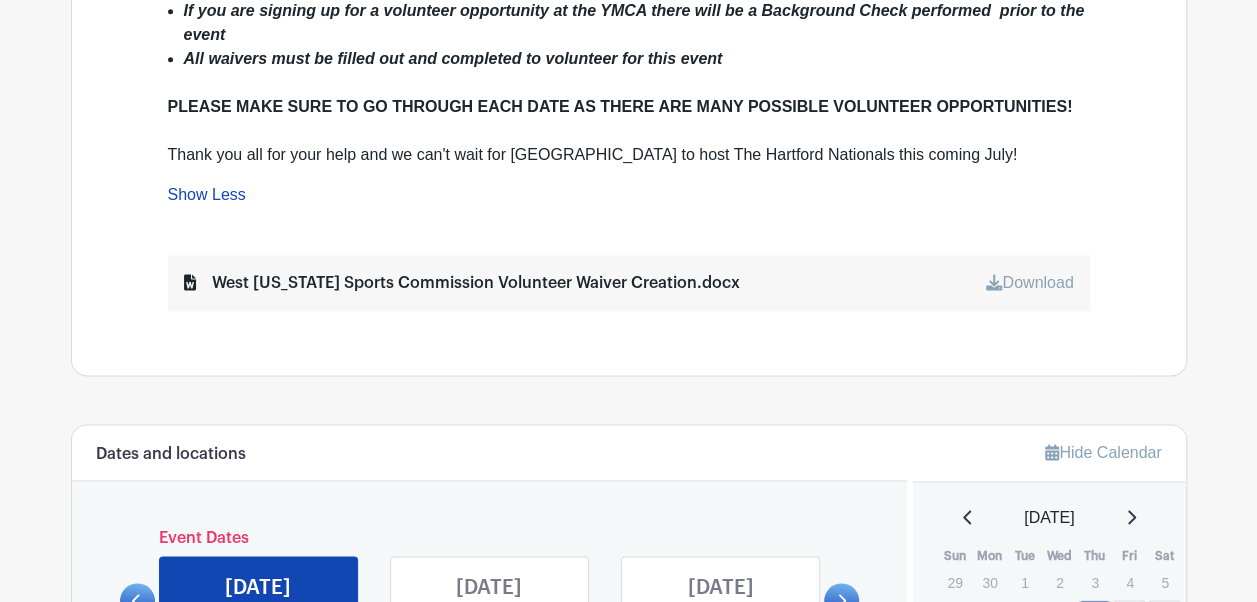 scroll, scrollTop: 1202, scrollLeft: 0, axis: vertical 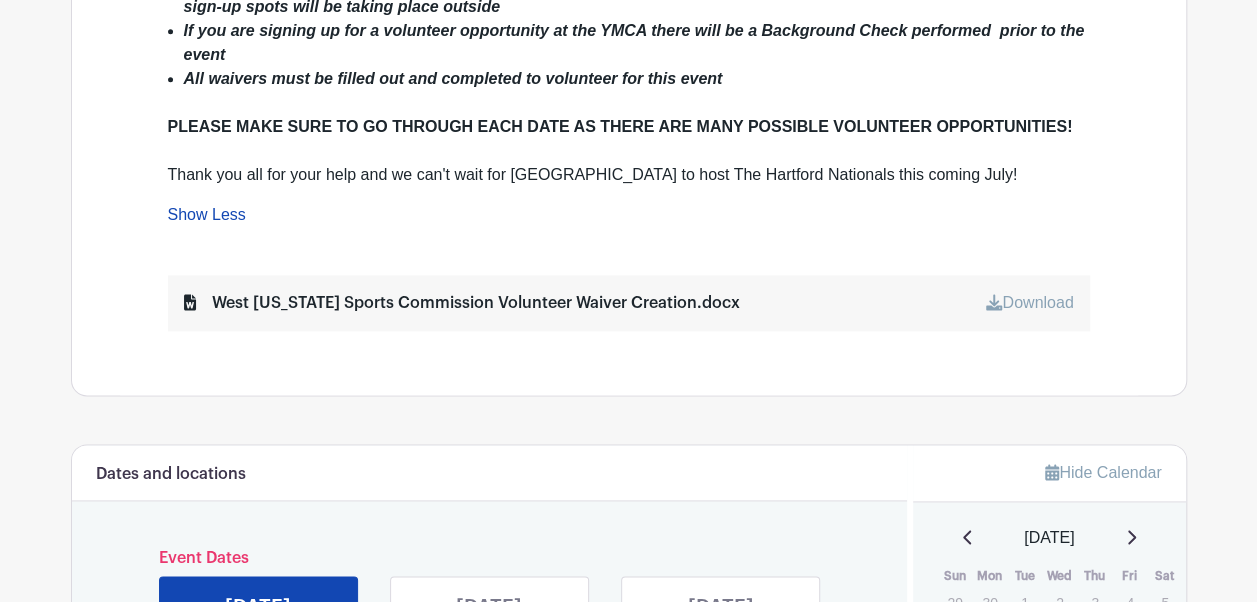 click on "West [US_STATE] Sports Commission Volunteer Waiver Creation.docx" at bounding box center [462, 303] 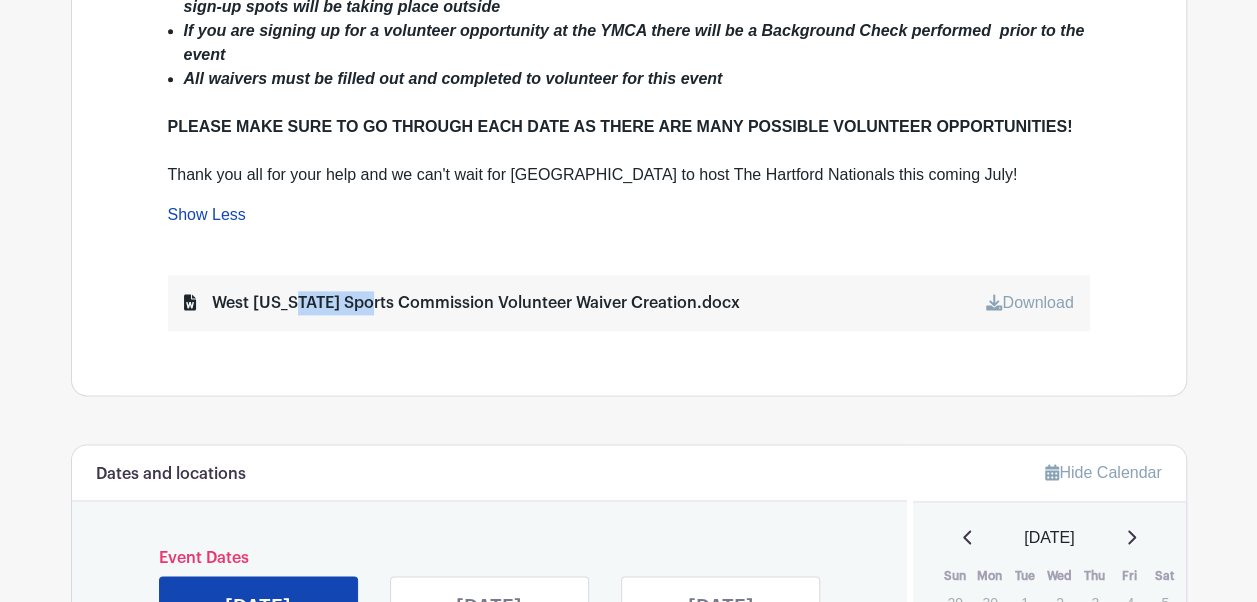 click on "West [US_STATE] Sports Commission Volunteer Waiver Creation.docx" at bounding box center (462, 303) 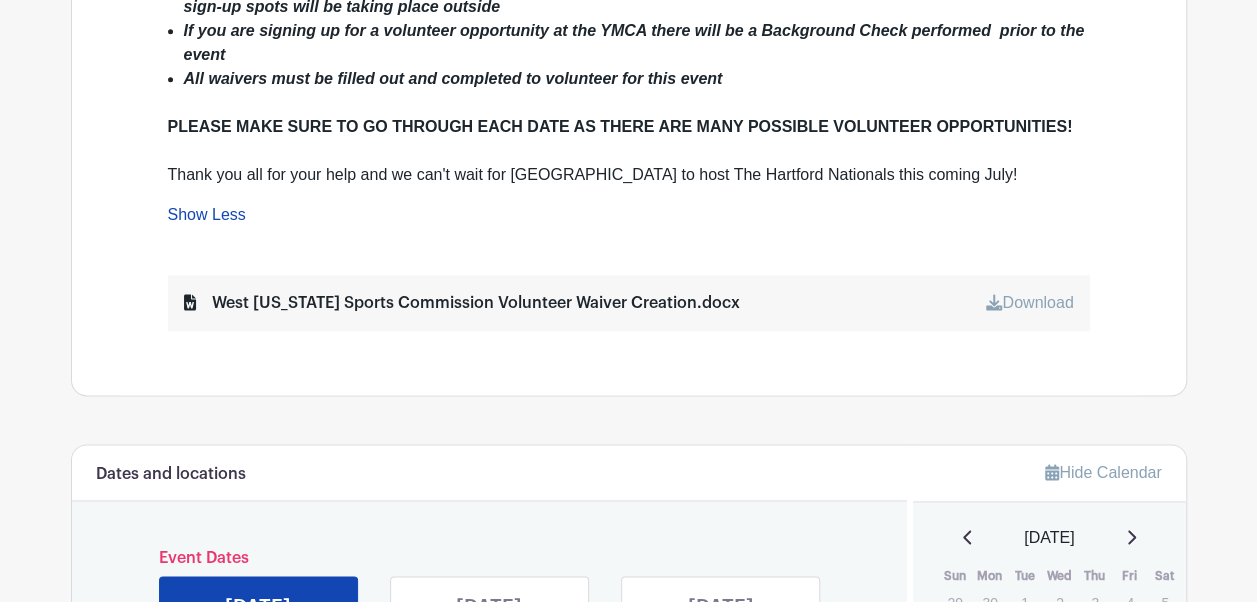 drag, startPoint x: 308, startPoint y: 298, endPoint x: 225, endPoint y: 294, distance: 83.09633 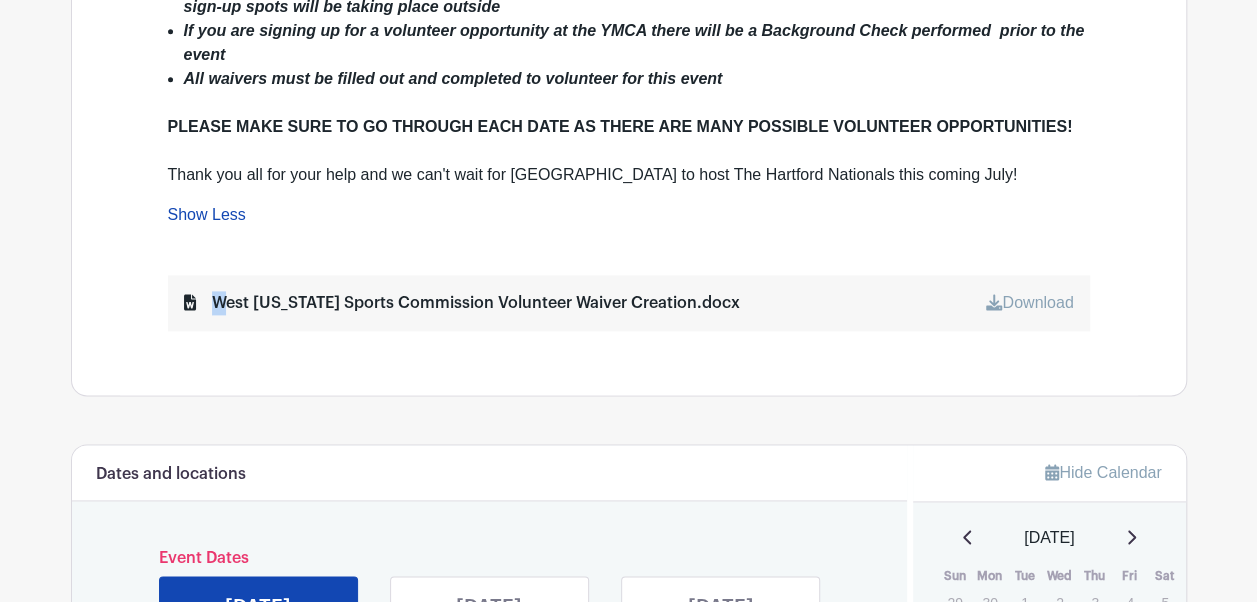 click 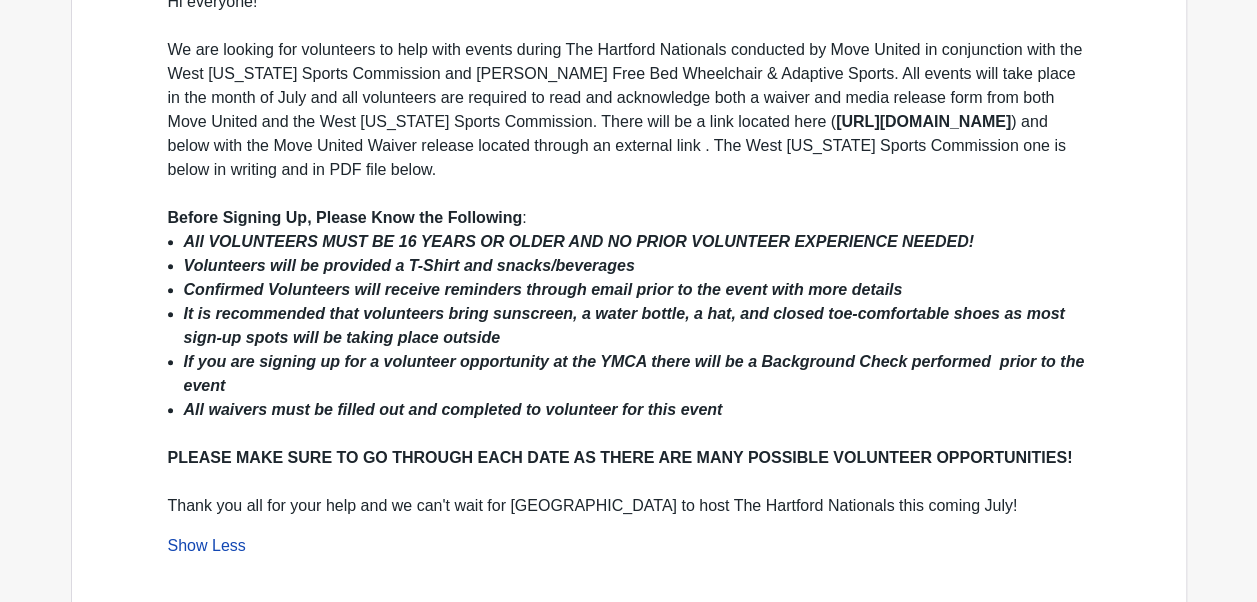 scroll, scrollTop: 870, scrollLeft: 0, axis: vertical 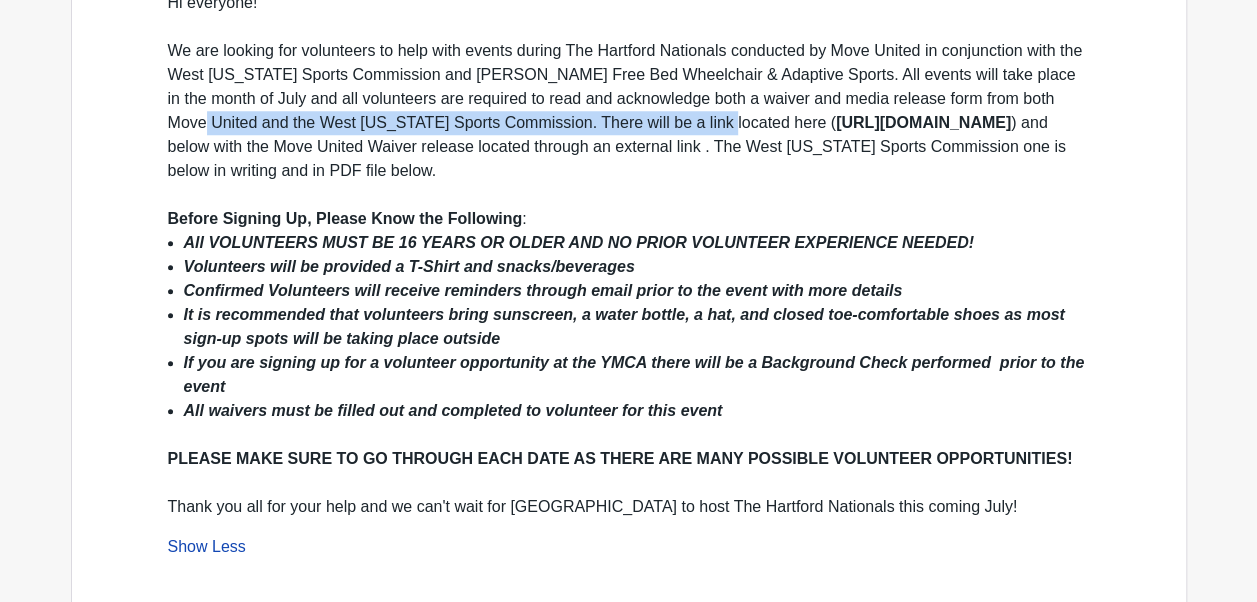 drag, startPoint x: 682, startPoint y: 114, endPoint x: 1070, endPoint y: 105, distance: 388.10437 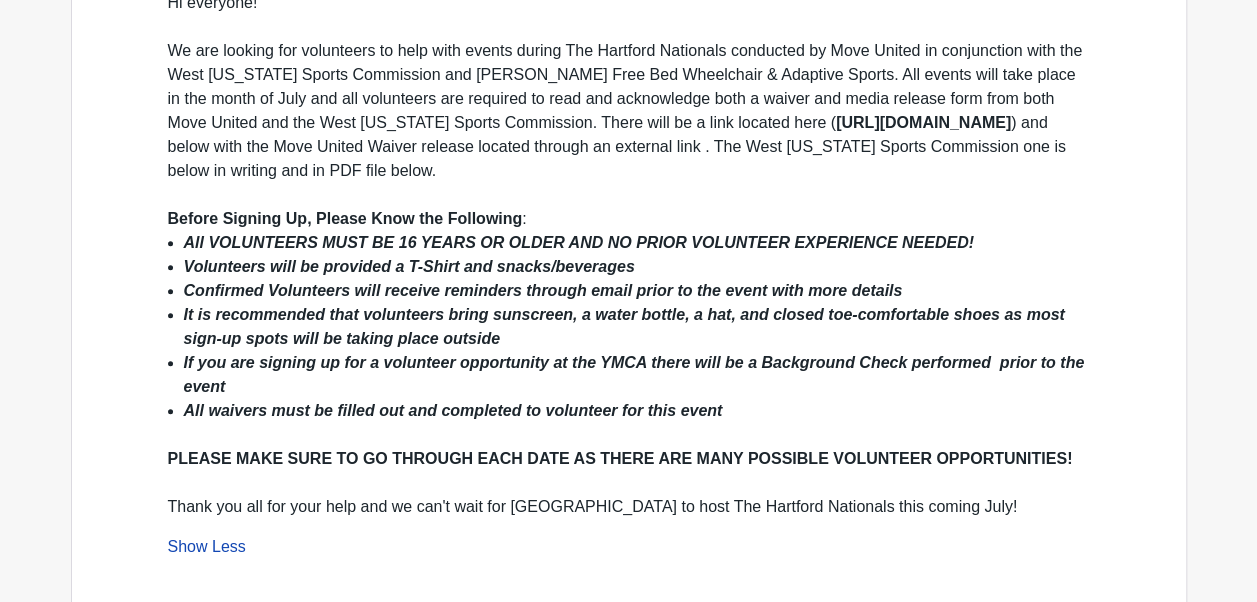 click on "[URL][DOMAIN_NAME]" at bounding box center [923, 122] 